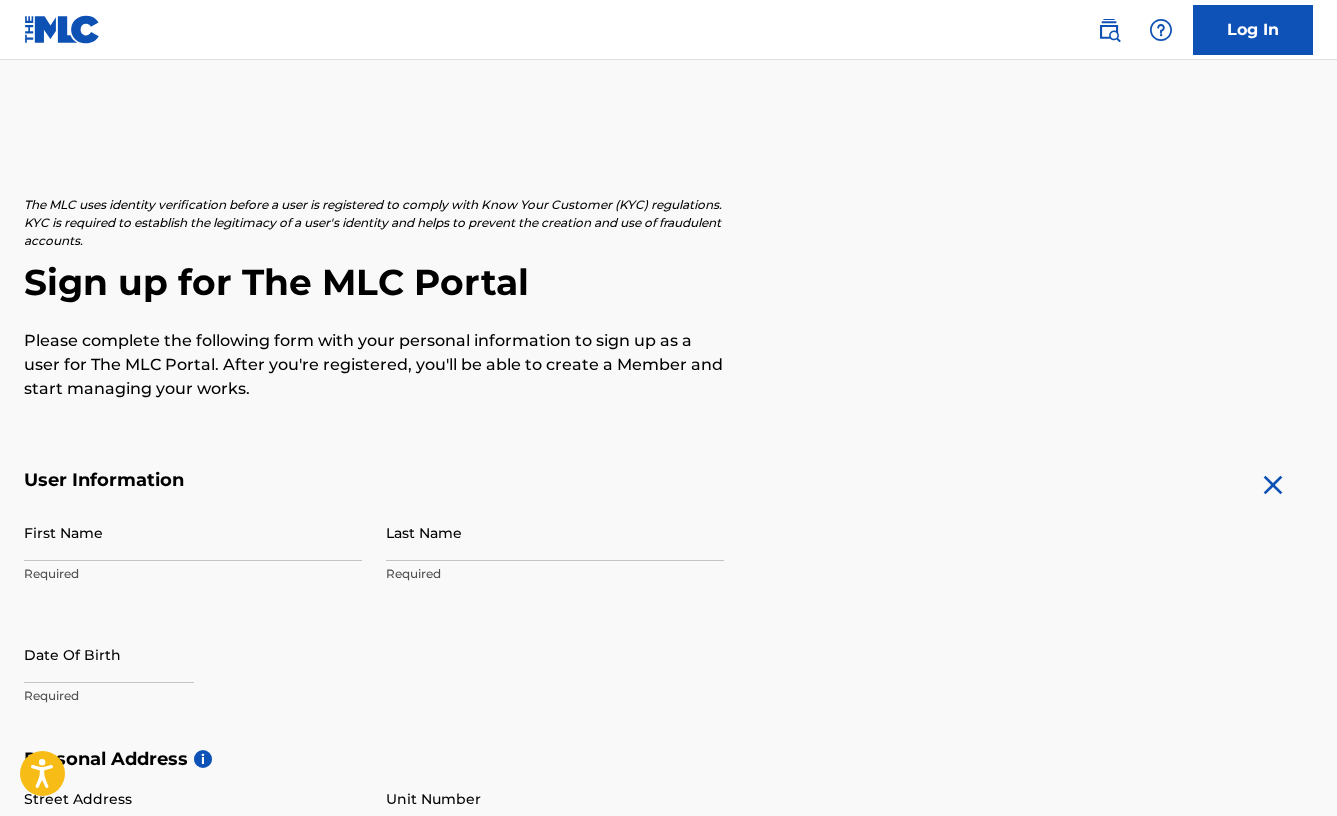 scroll, scrollTop: 740, scrollLeft: 0, axis: vertical 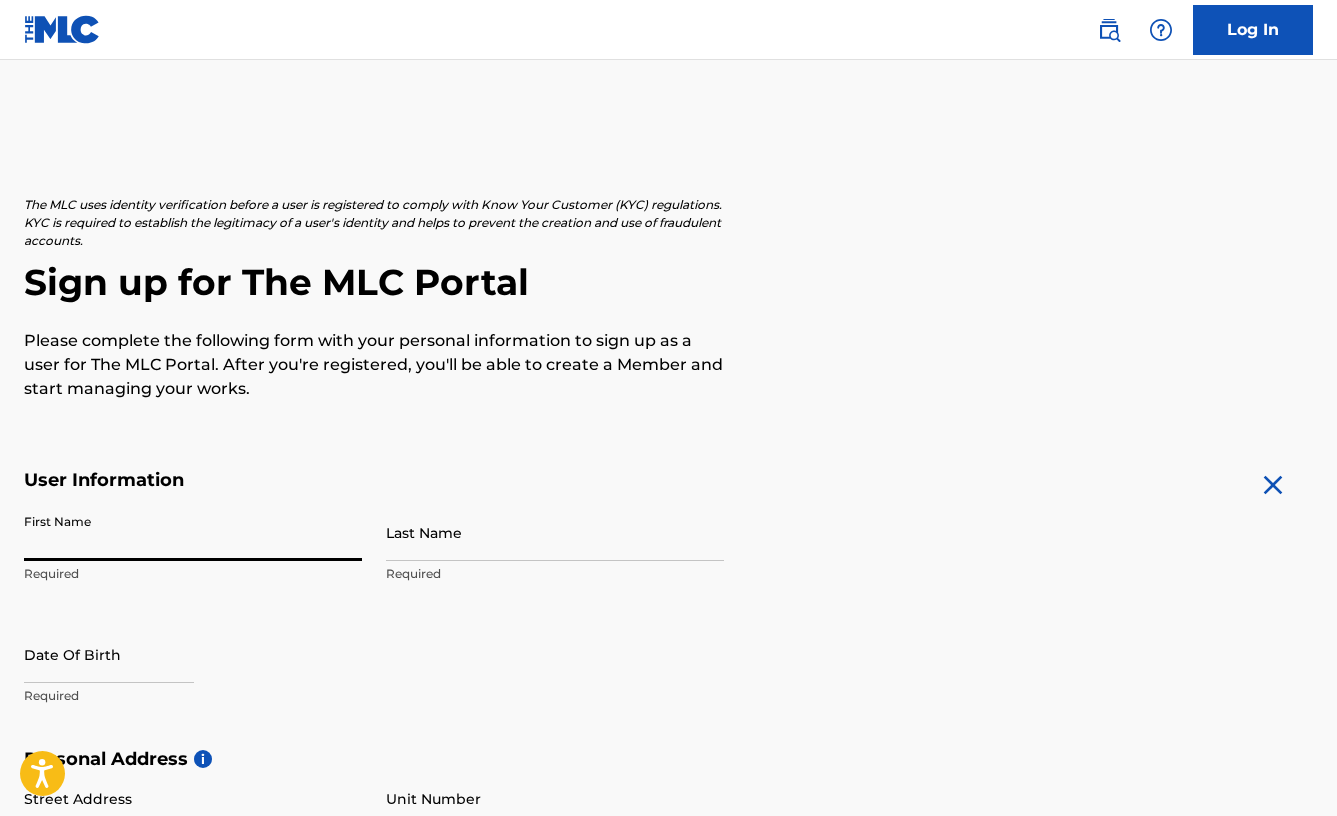 click on "First Name" at bounding box center [193, 532] 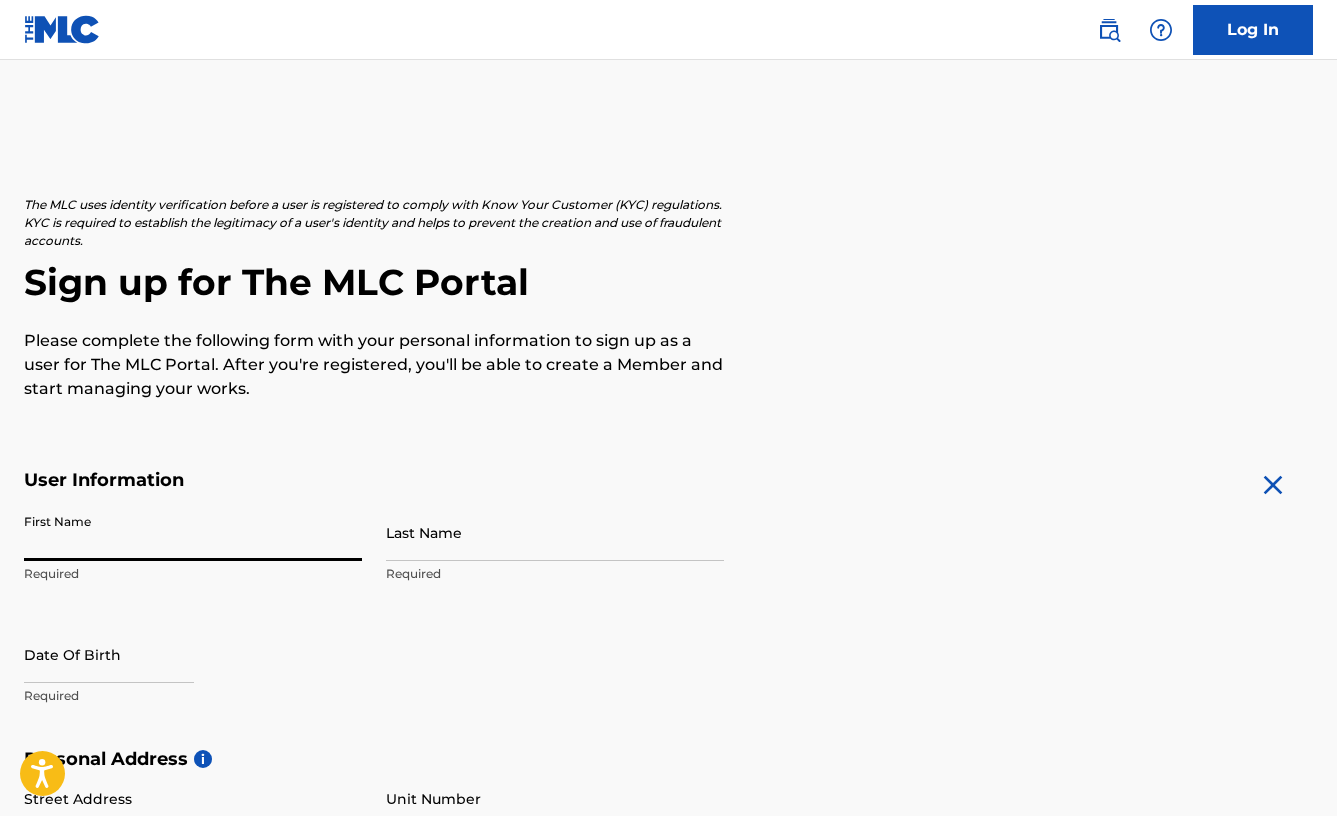 type on "[PERSON_NAME]" 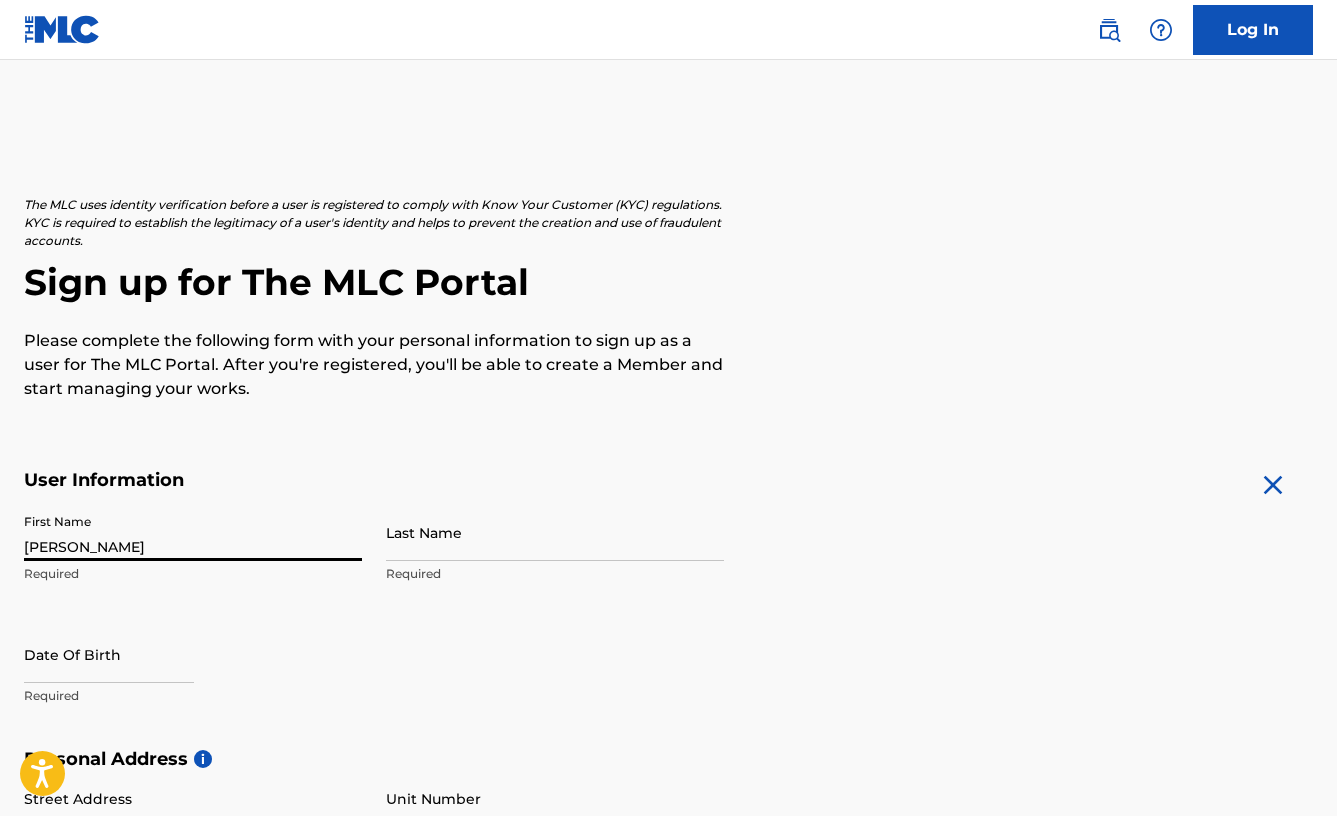 type on "[PERSON_NAME]" 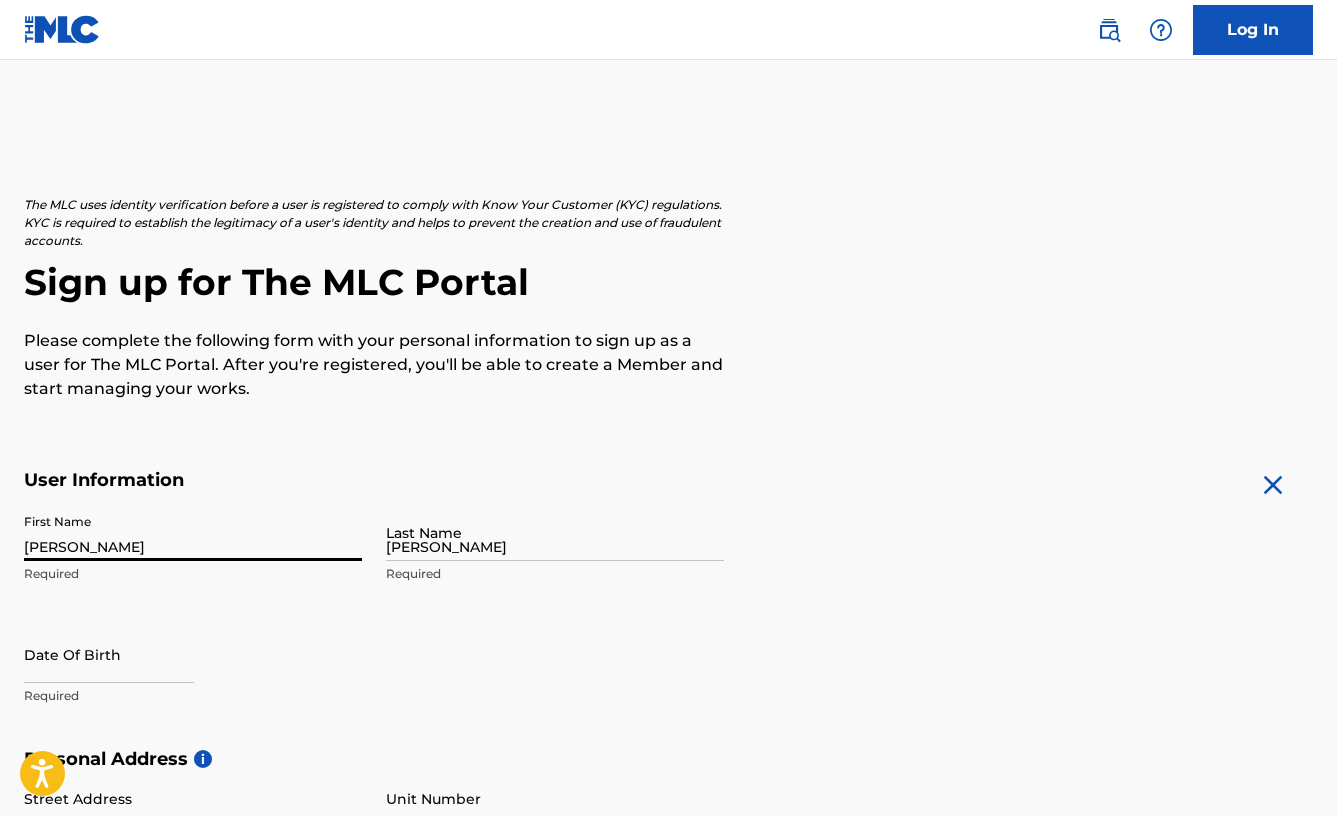 type on "1700 Northside Dr" 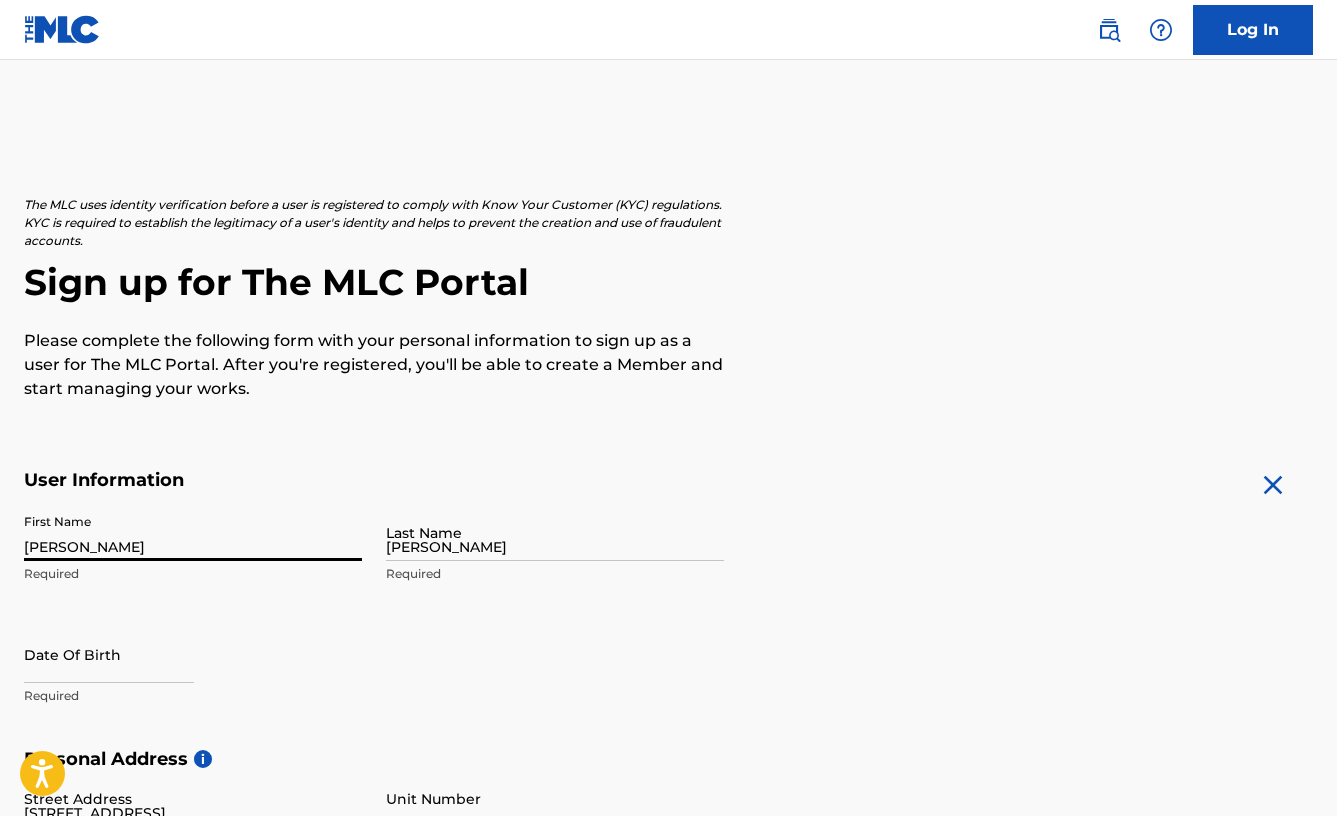 type on "Apt 5201" 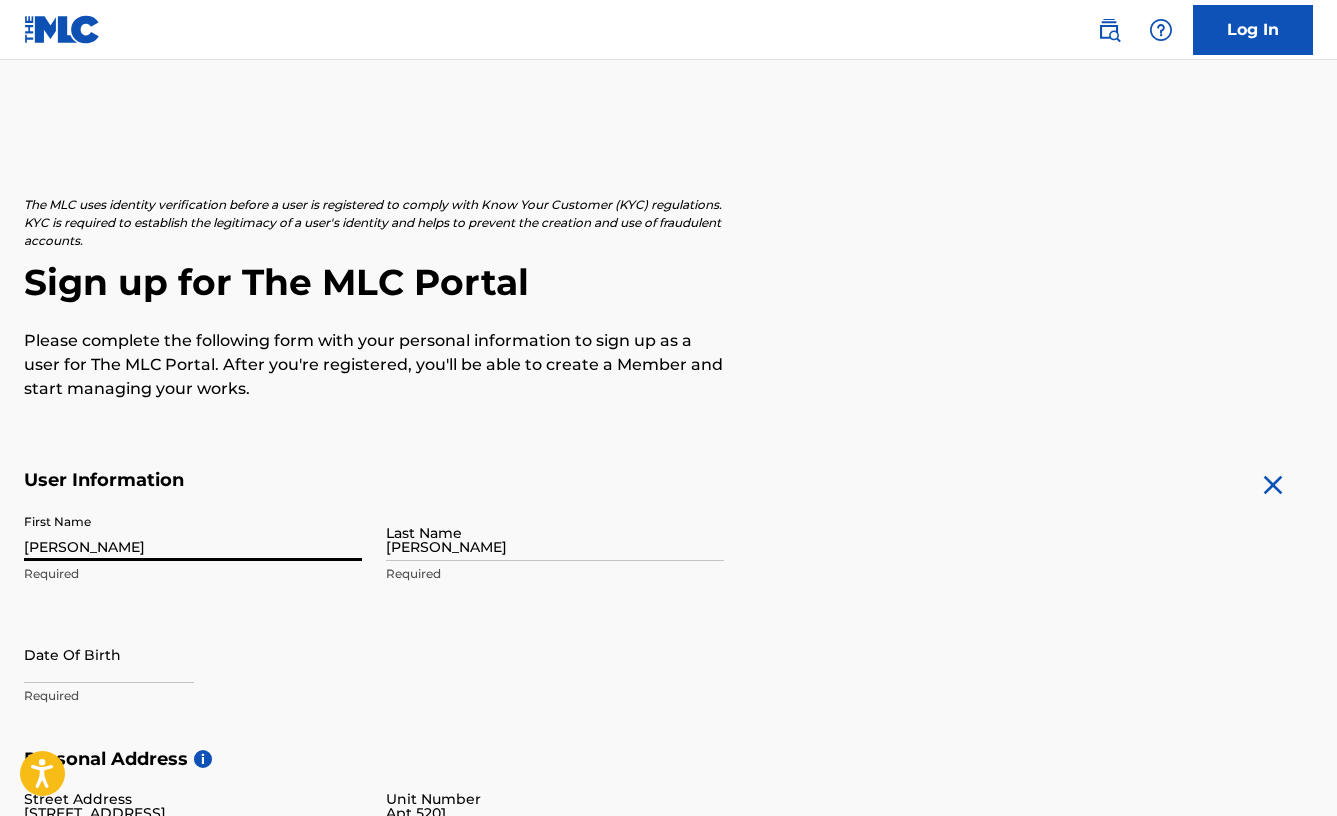 type on "Atlanta" 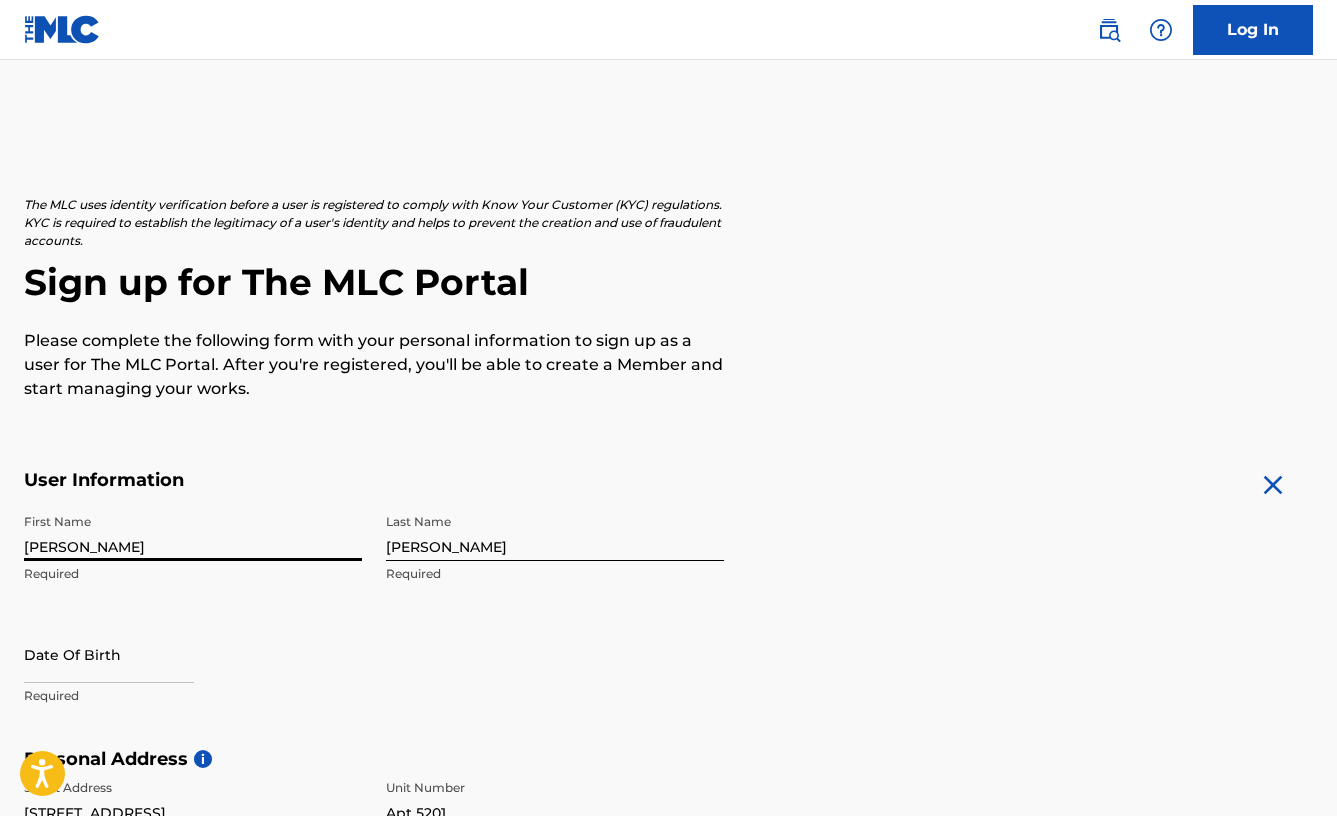 scroll, scrollTop: 147, scrollLeft: 0, axis: vertical 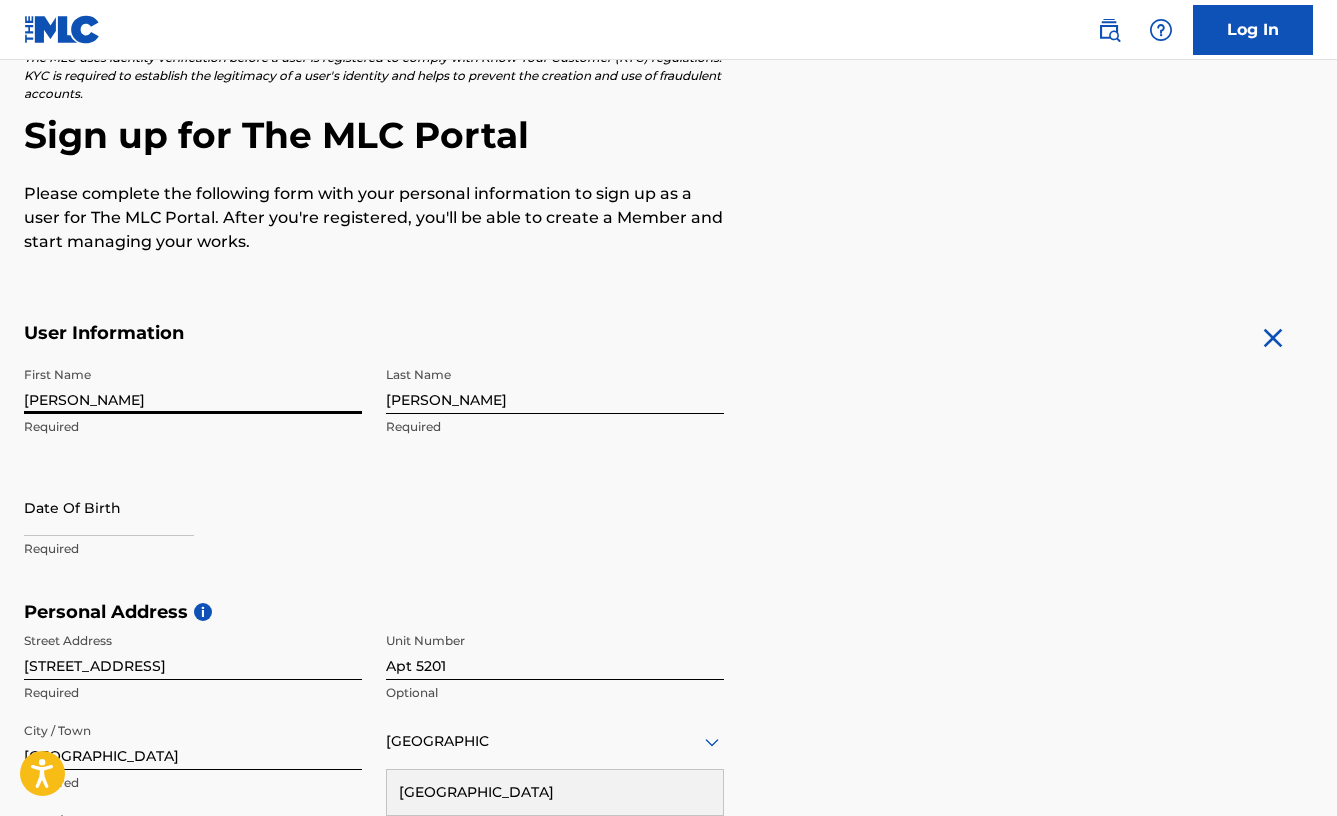 click at bounding box center (109, 507) 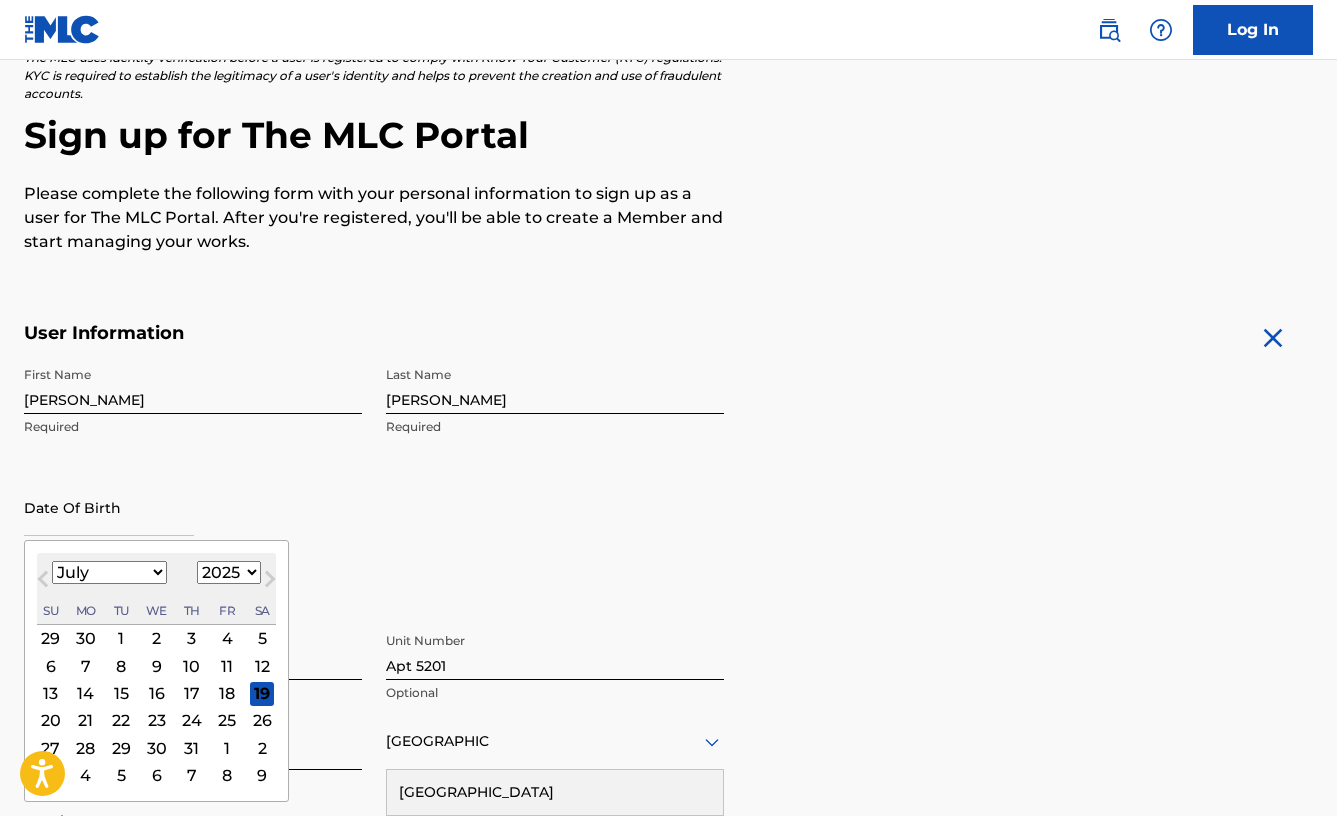 click on "January February March April May June July August September October November December" at bounding box center (109, 572) 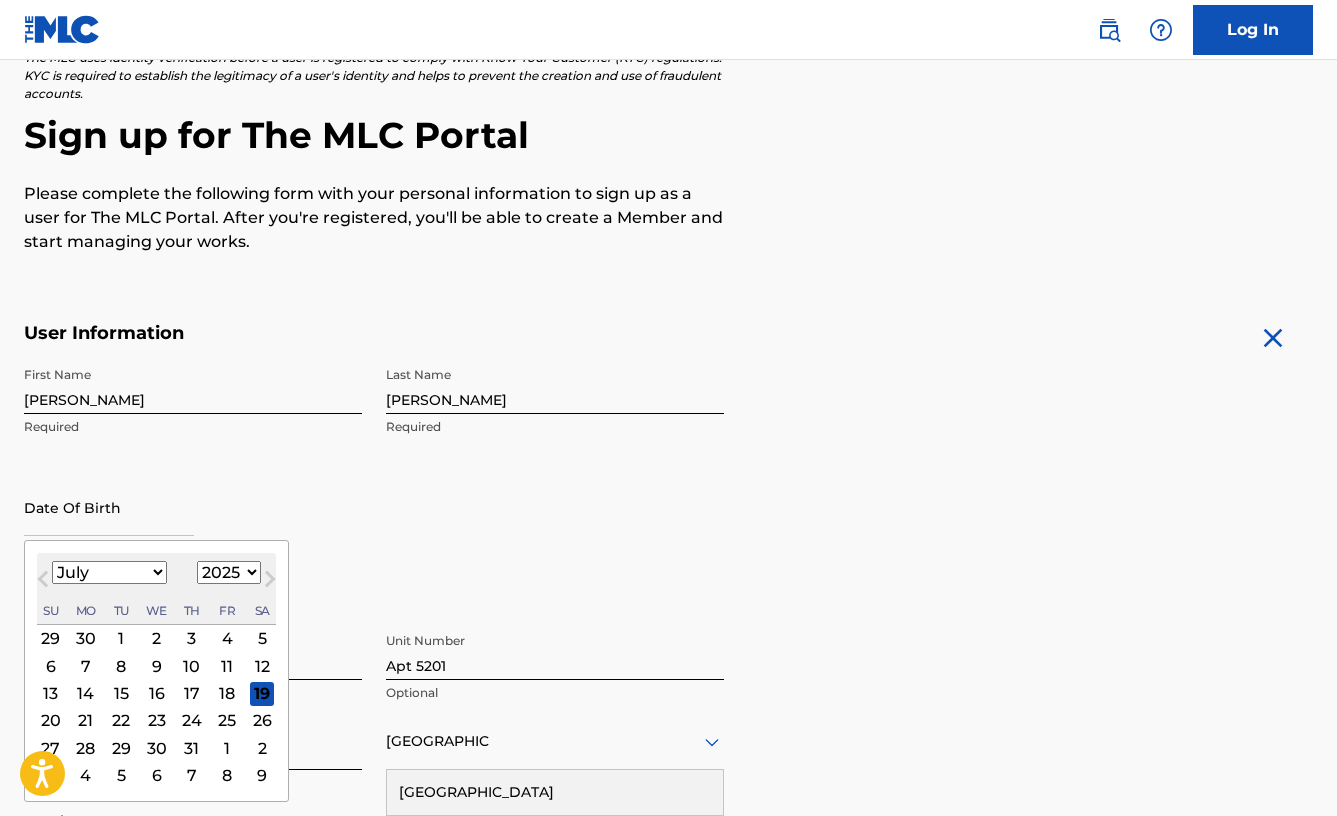 select on "8" 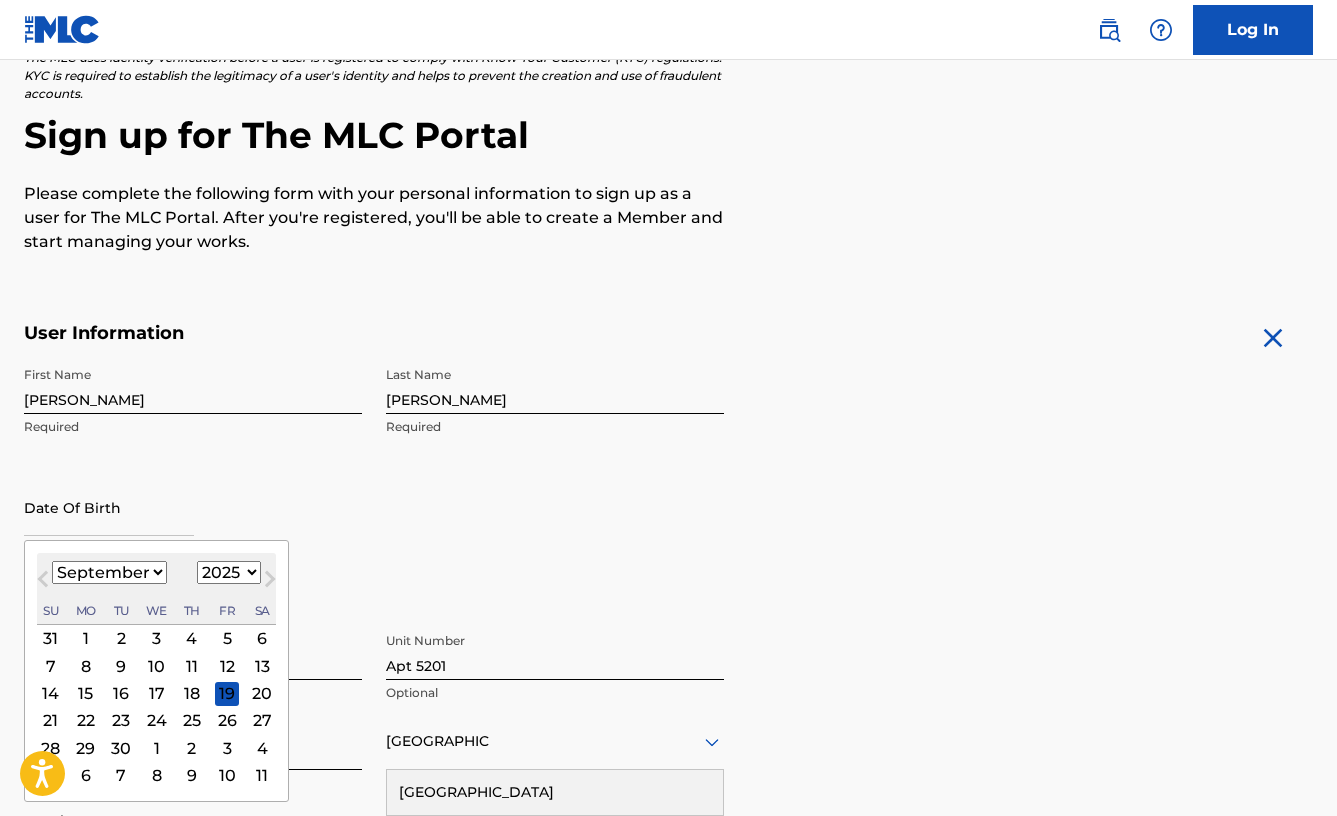 click on "1899 1900 1901 1902 1903 1904 1905 1906 1907 1908 1909 1910 1911 1912 1913 1914 1915 1916 1917 1918 1919 1920 1921 1922 1923 1924 1925 1926 1927 1928 1929 1930 1931 1932 1933 1934 1935 1936 1937 1938 1939 1940 1941 1942 1943 1944 1945 1946 1947 1948 1949 1950 1951 1952 1953 1954 1955 1956 1957 1958 1959 1960 1961 1962 1963 1964 1965 1966 1967 1968 1969 1970 1971 1972 1973 1974 1975 1976 1977 1978 1979 1980 1981 1982 1983 1984 1985 1986 1987 1988 1989 1990 1991 1992 1993 1994 1995 1996 1997 1998 1999 2000 2001 2002 2003 2004 2005 2006 2007 2008 2009 2010 2011 2012 2013 2014 2015 2016 2017 2018 2019 2020 2021 2022 2023 2024 2025 2026 2027 2028 2029 2030 2031 2032 2033 2034 2035 2036 2037 2038 2039 2040 2041 2042 2043 2044 2045 2046 2047 2048 2049 2050 2051 2052 2053 2054 2055 2056 2057 2058 2059 2060 2061 2062 2063 2064 2065 2066 2067 2068 2069 2070 2071 2072 2073 2074 2075 2076 2077 2078 2079 2080 2081 2082 2083 2084 2085 2086 2087 2088 2089 2090 2091 2092 2093 2094 2095 2096 2097 2098 2099 2100" at bounding box center (229, 572) 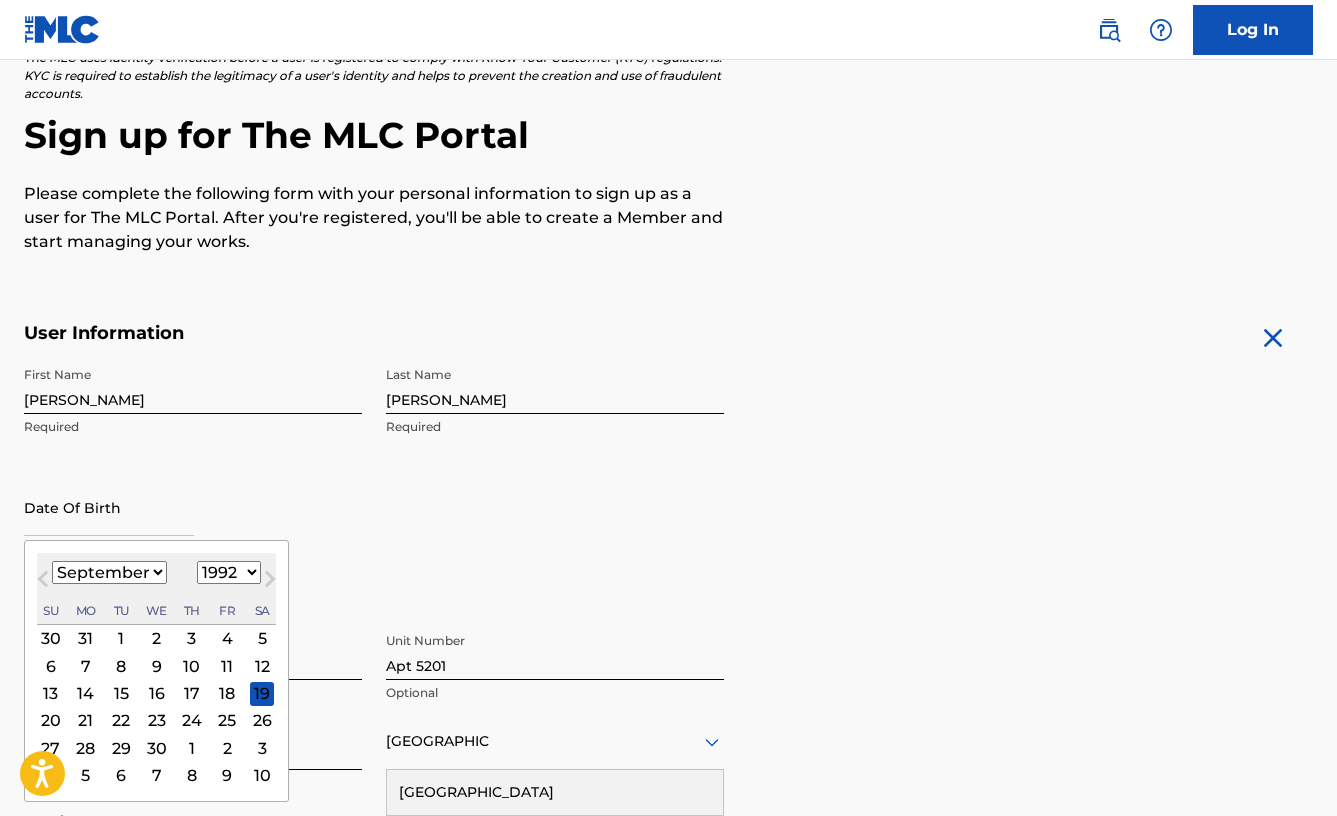 click on "20" at bounding box center (51, 720) 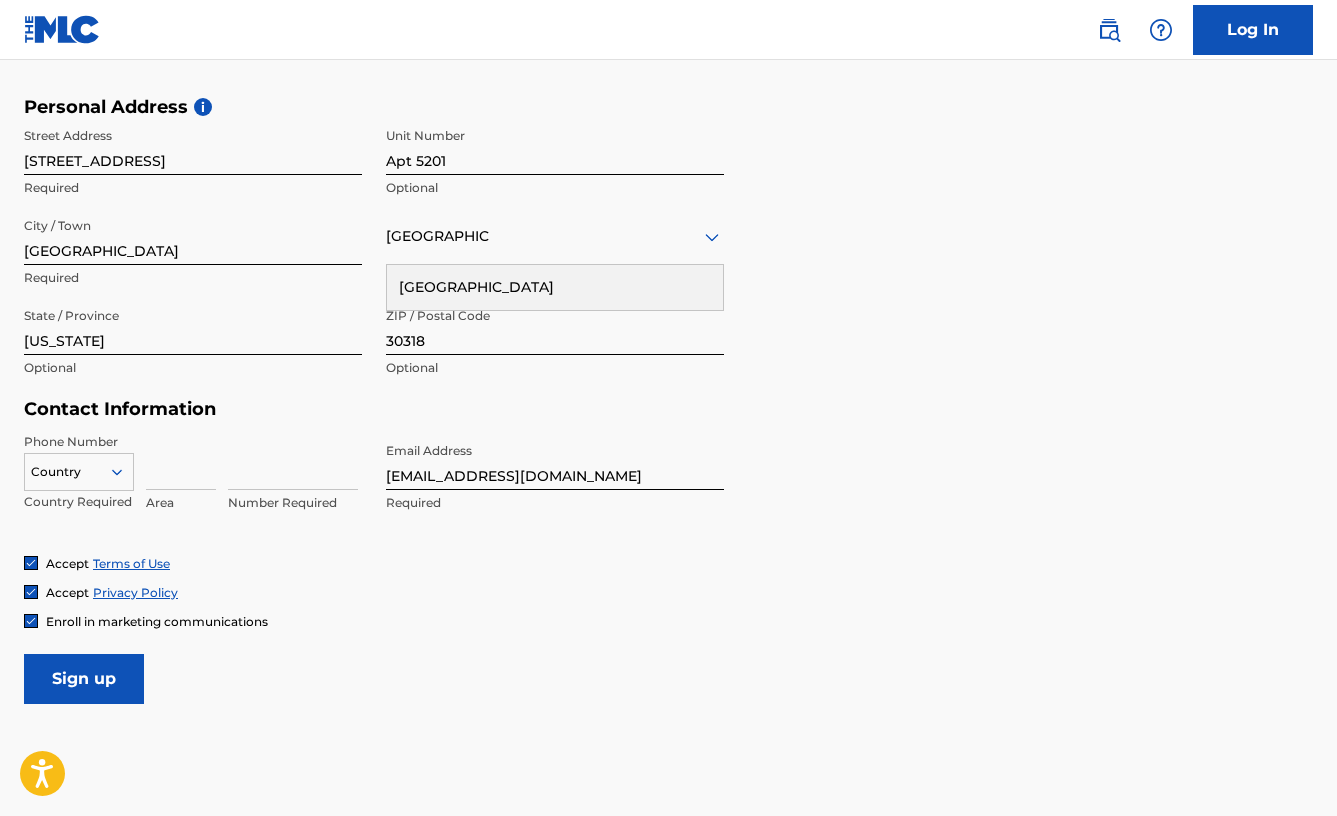 scroll, scrollTop: 653, scrollLeft: 0, axis: vertical 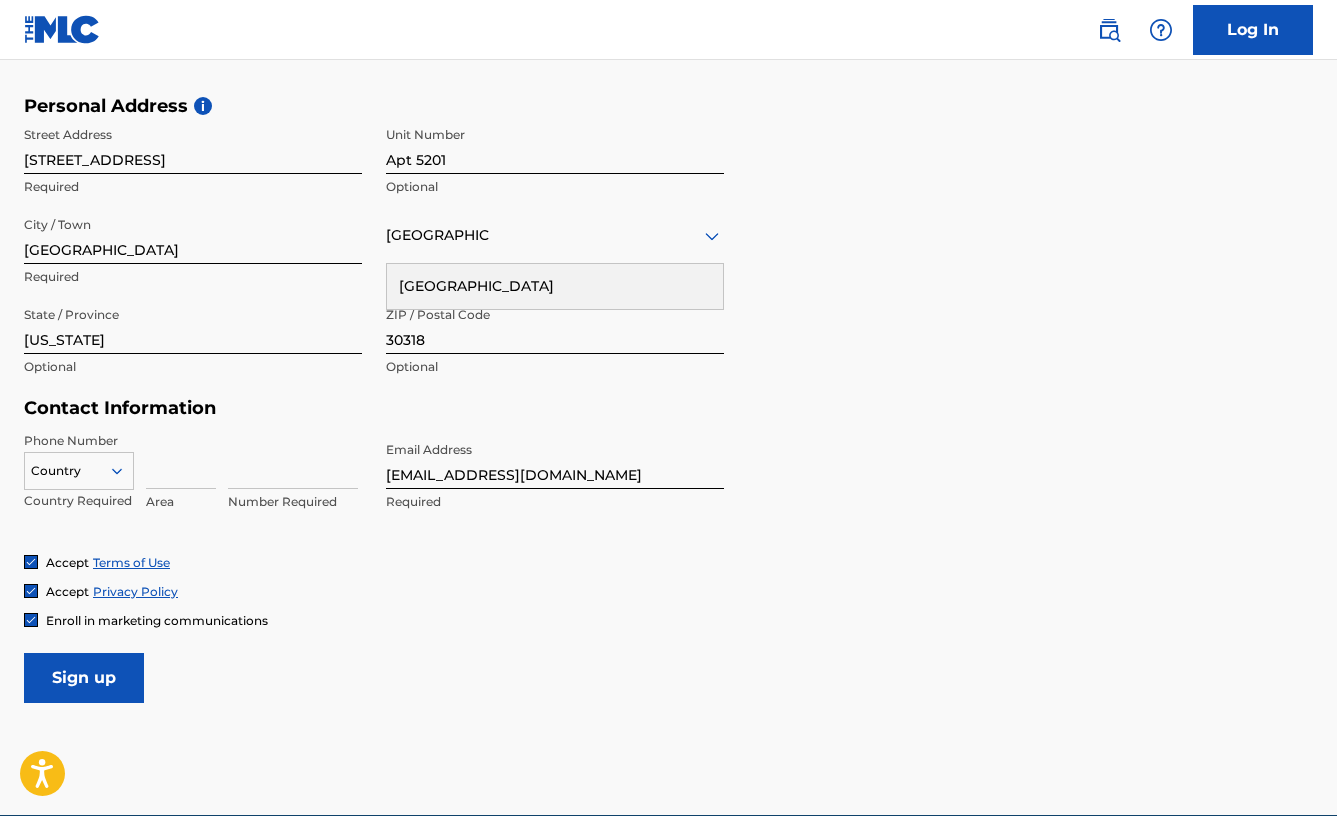 click on "Sign up" at bounding box center [84, 678] 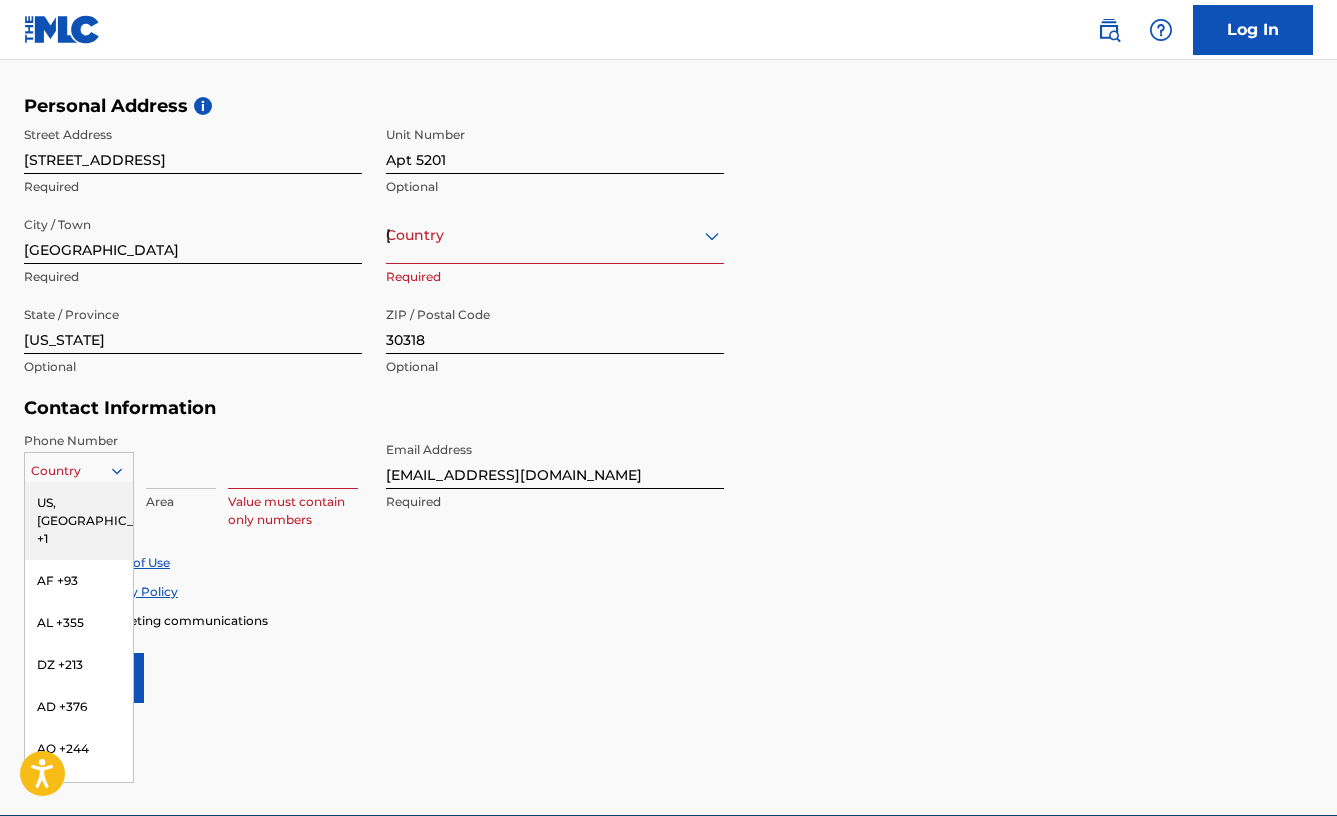 click at bounding box center (79, 471) 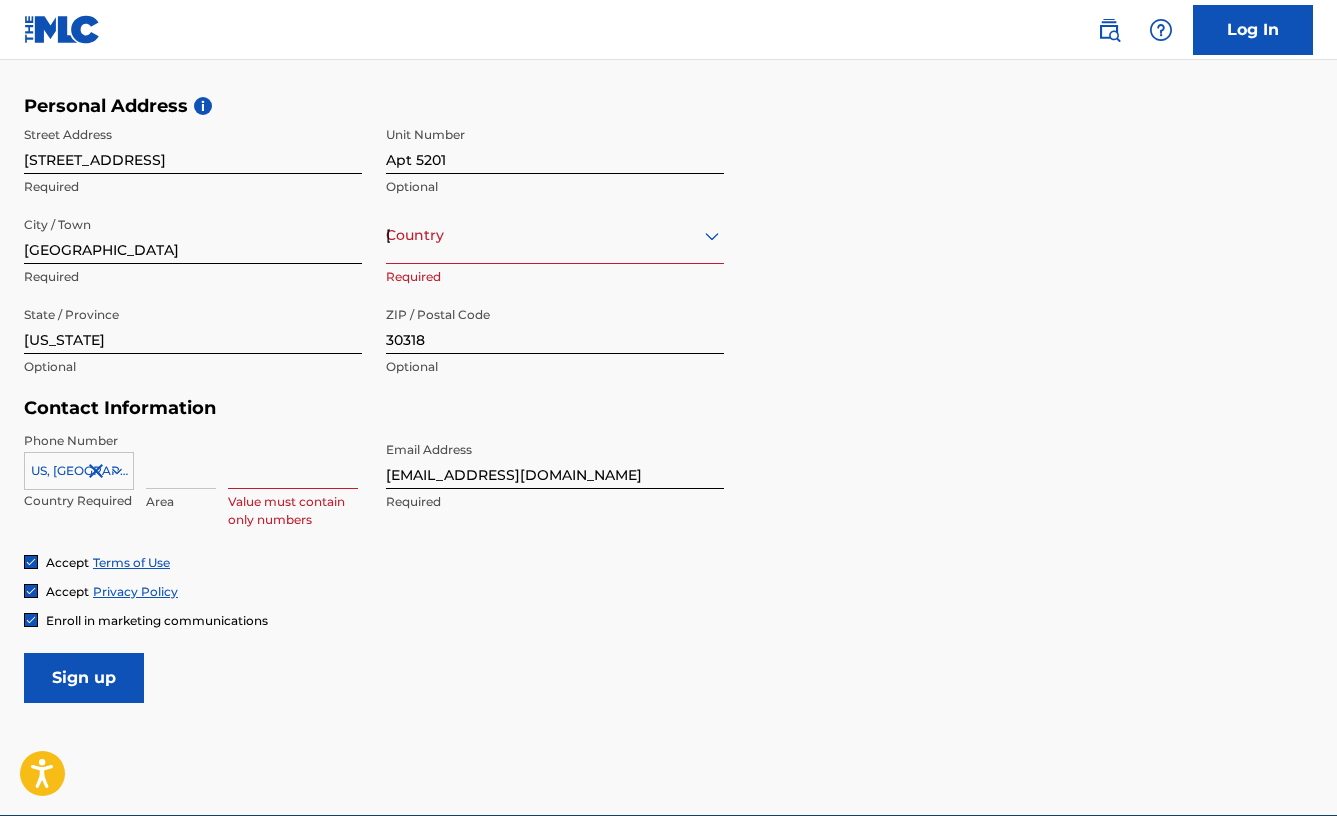 click at bounding box center (181, 460) 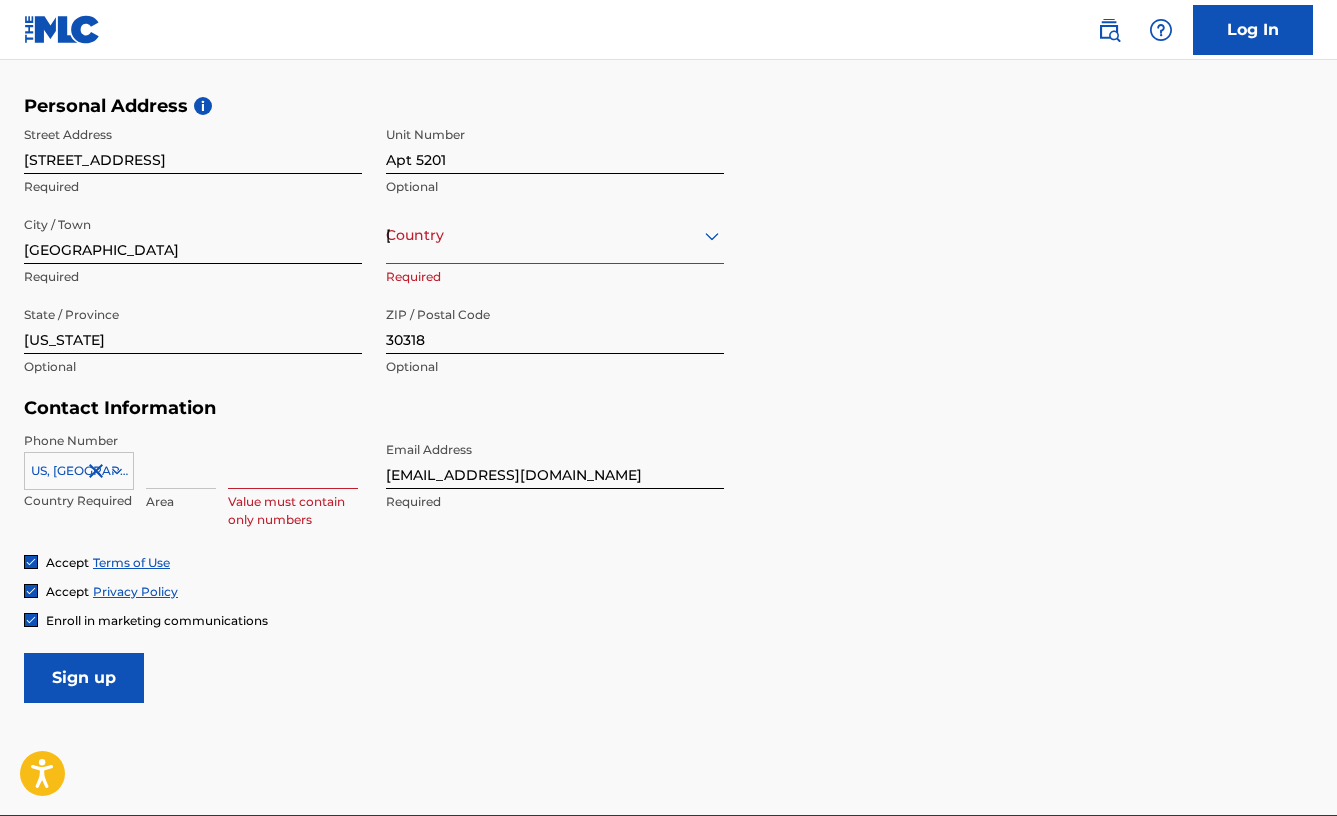 type on "678" 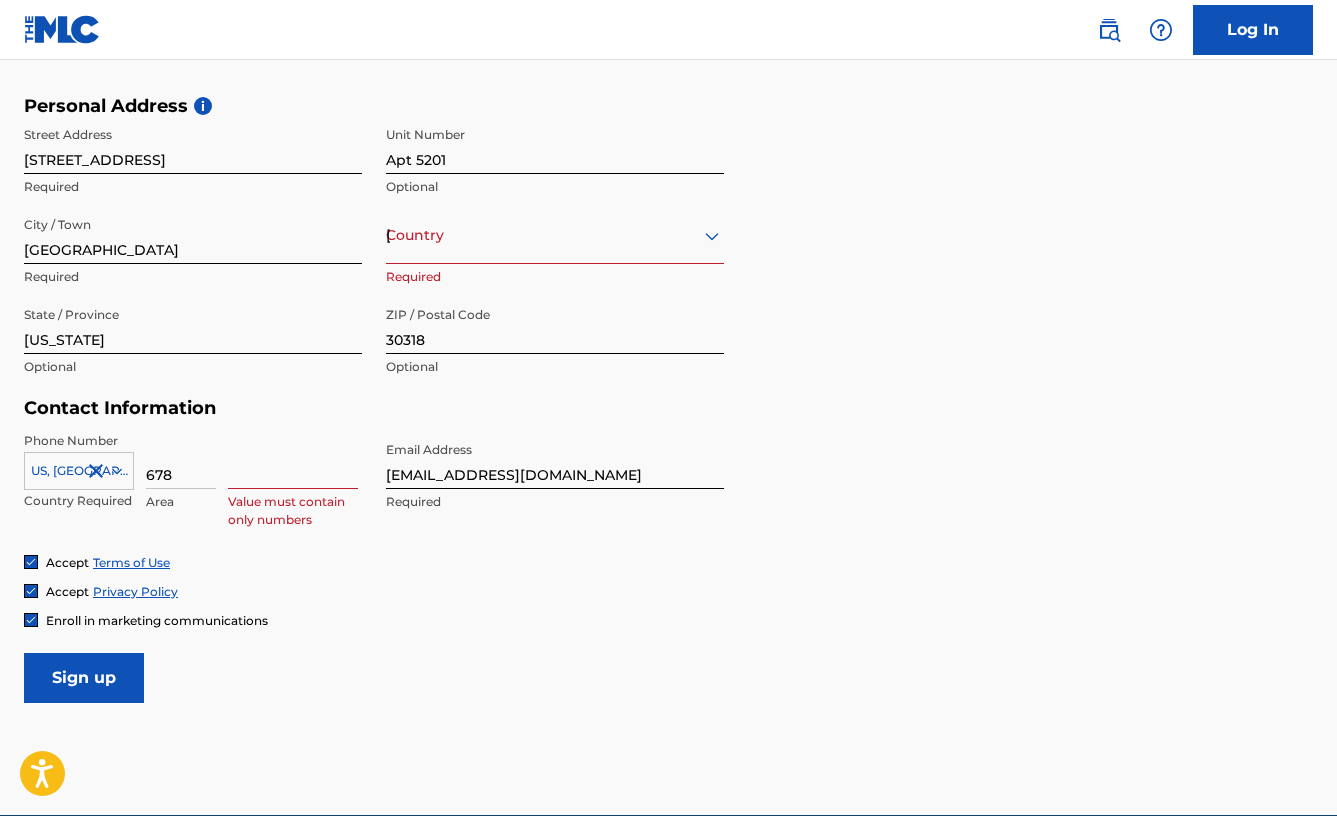 type on "United States" 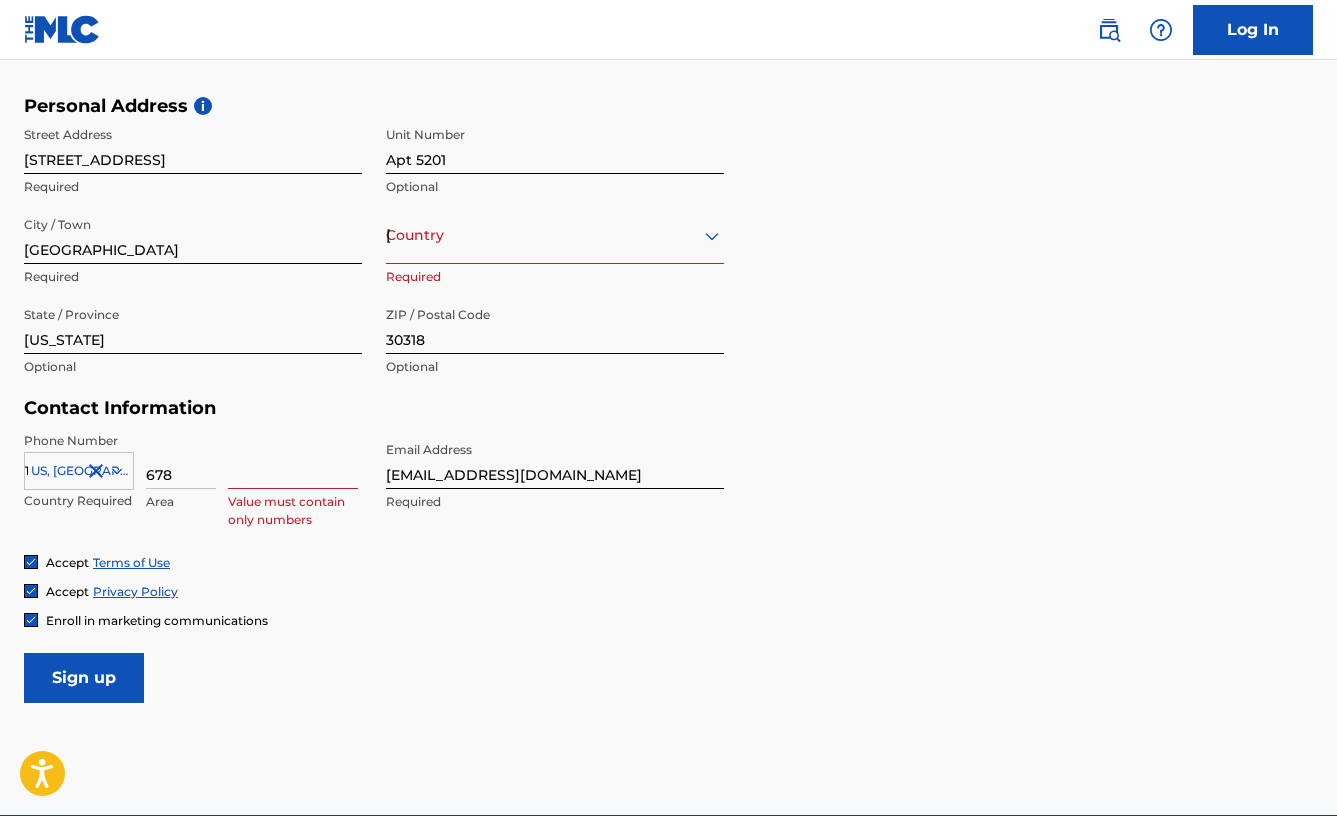type on "6120716" 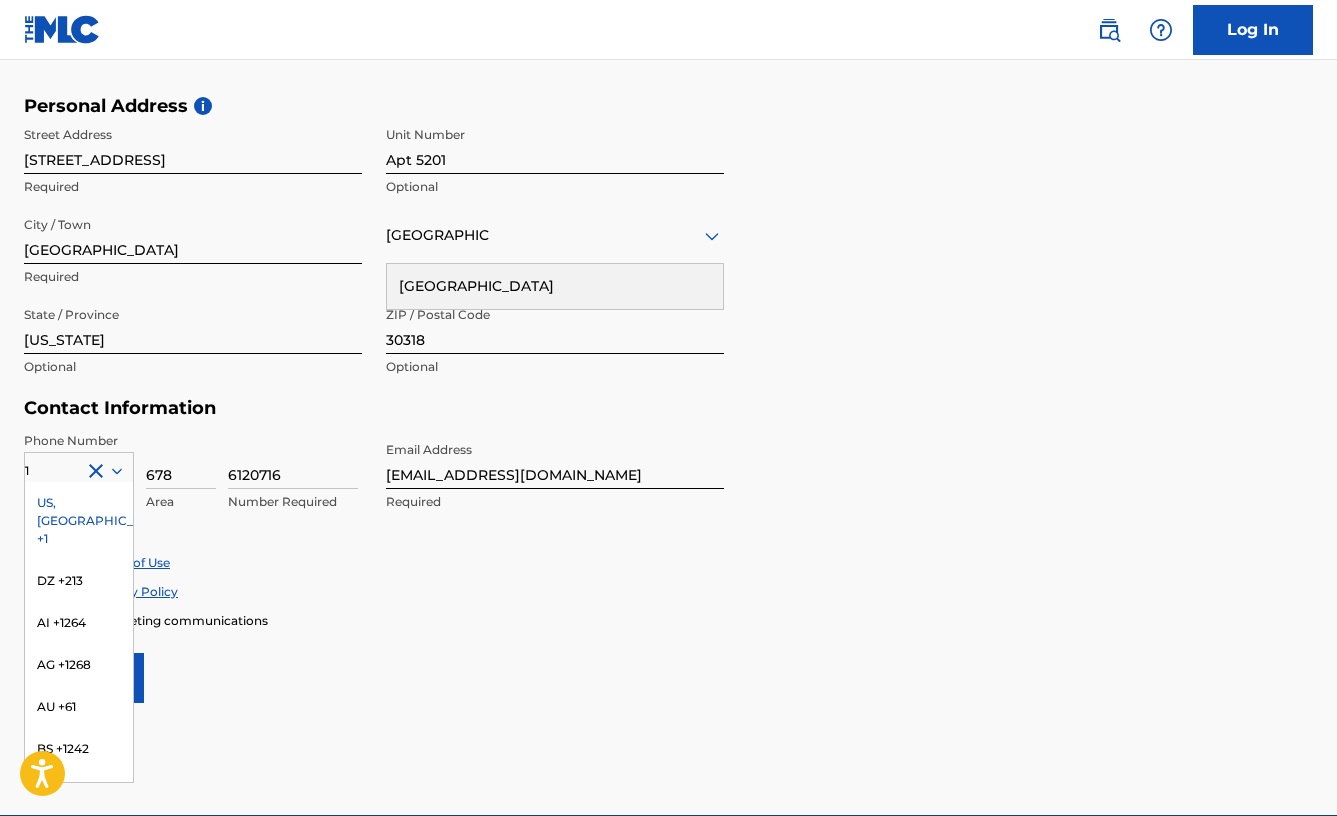click on "Accept Terms of Use Accept Privacy Policy Enroll in marketing communications" at bounding box center (668, 591) 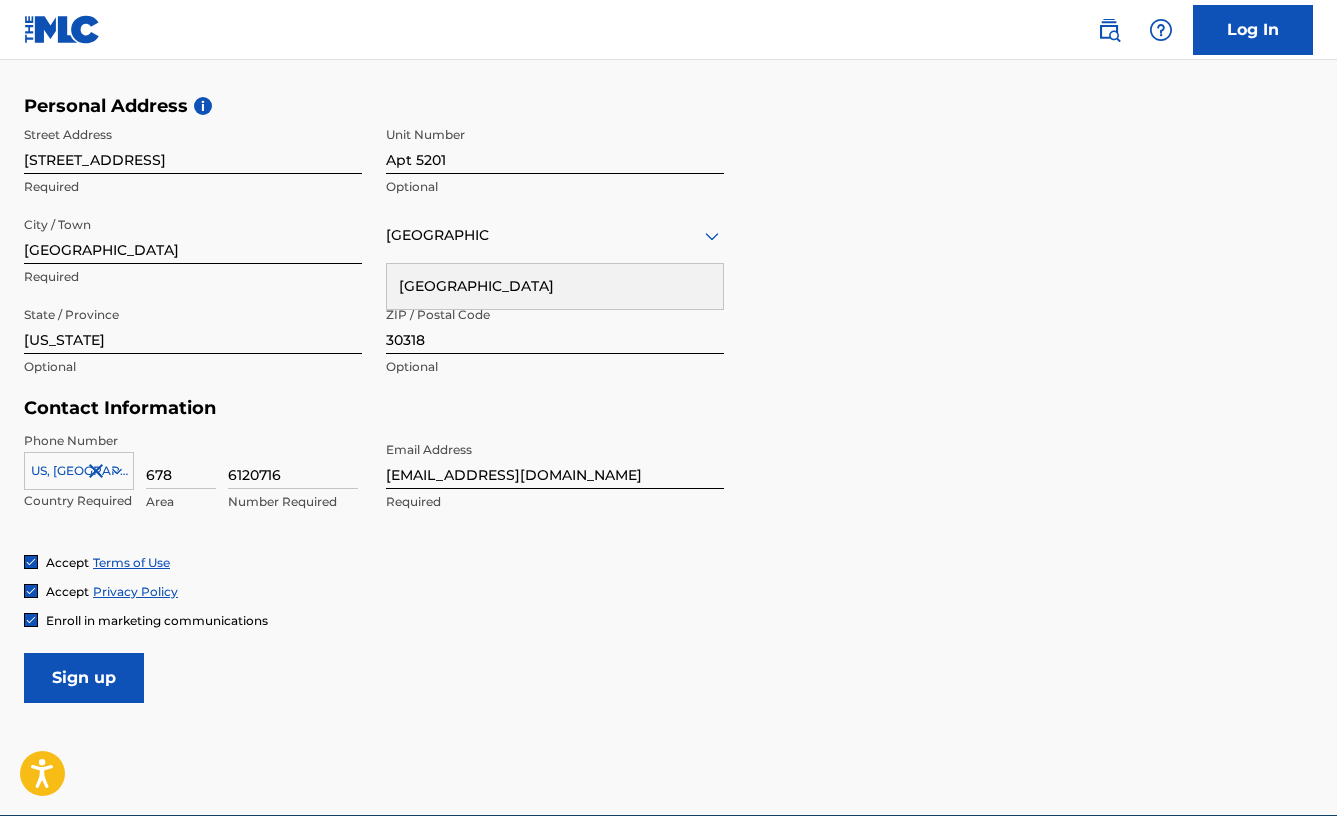 click on "Sign up" at bounding box center (84, 678) 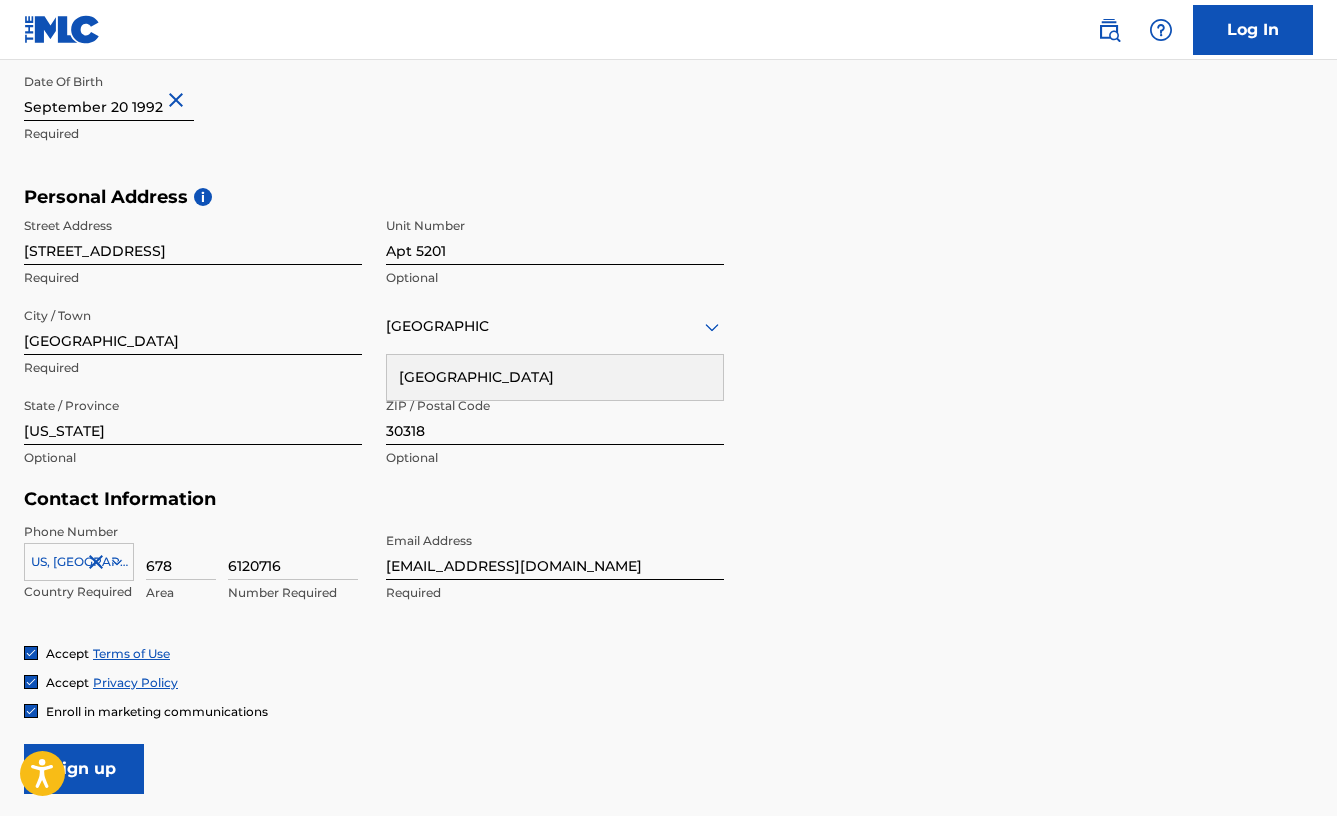 scroll, scrollTop: 747, scrollLeft: 0, axis: vertical 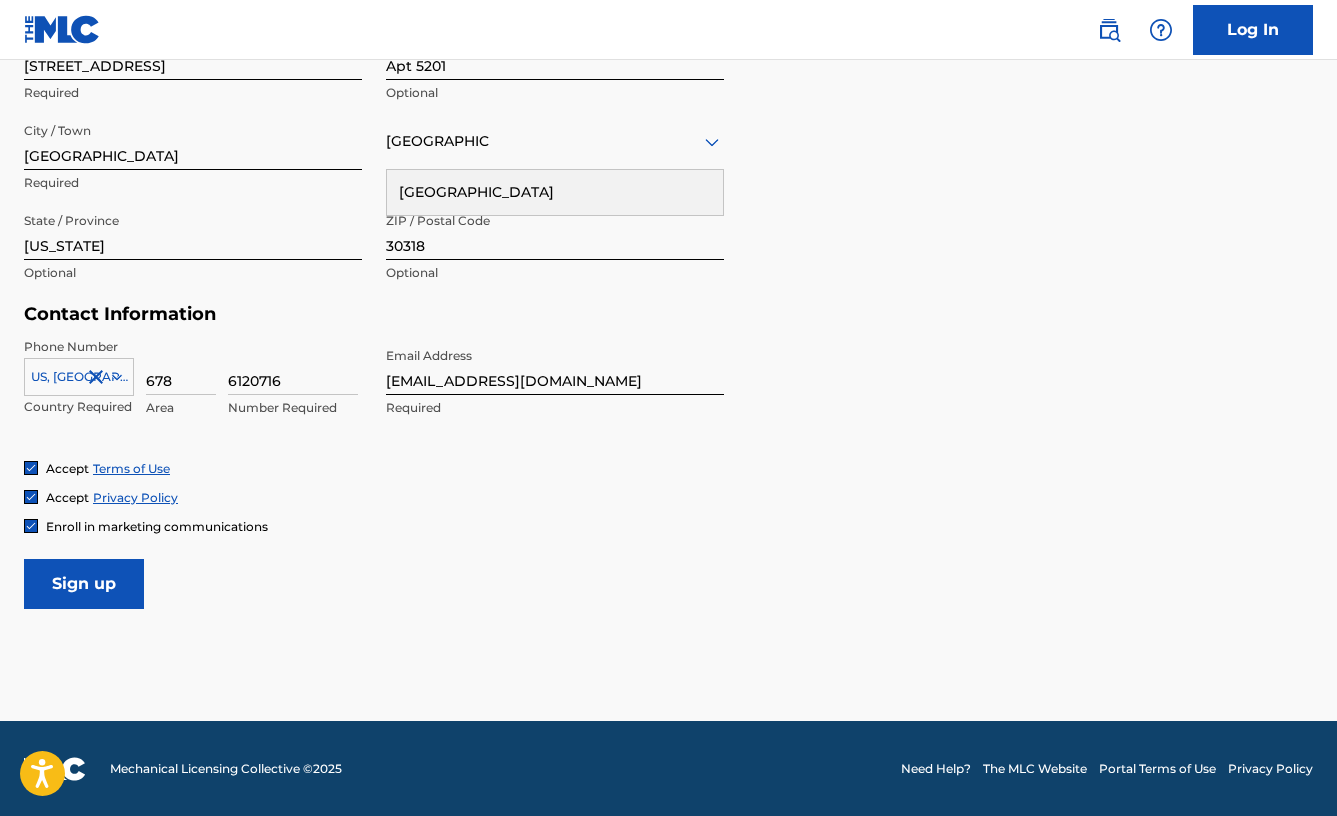 click on "User Information First Name Joshua Required Last Name Jones Required Date Of Birth Required Personal Address i Street Address 1700 Northside Dr Required Unit Number Apt 5201 Optional City / Town Atlanta Required option , selected. United States, 1 of 1. 1 result available for search term United States. Use Up and Down to choose options, press Enter to select the currently focused option, press Escape to exit the menu, press Tab to select the option and exit the menu. United States United States Required State / Province Georgia Optional ZIP / Postal Code 30318 Optional Contact Information Phone Number US, CA +1 Country Required 678 Area 6120716 Number Required Email Address joshjones1320@gmail.com Required Accept Terms of Use Accept Privacy Policy Enroll in marketing communications Sign up" at bounding box center (668, 165) 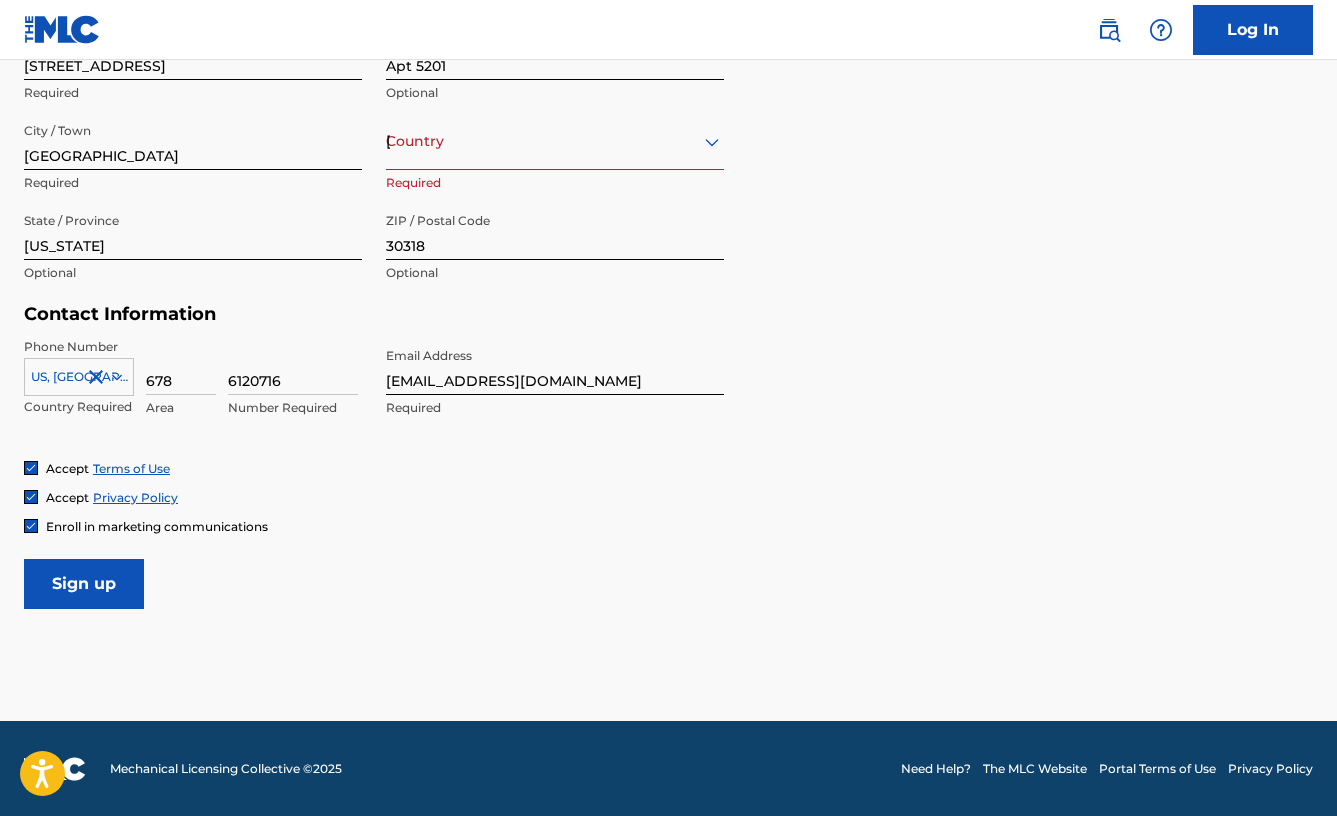 click on "Country United States" at bounding box center [555, 141] 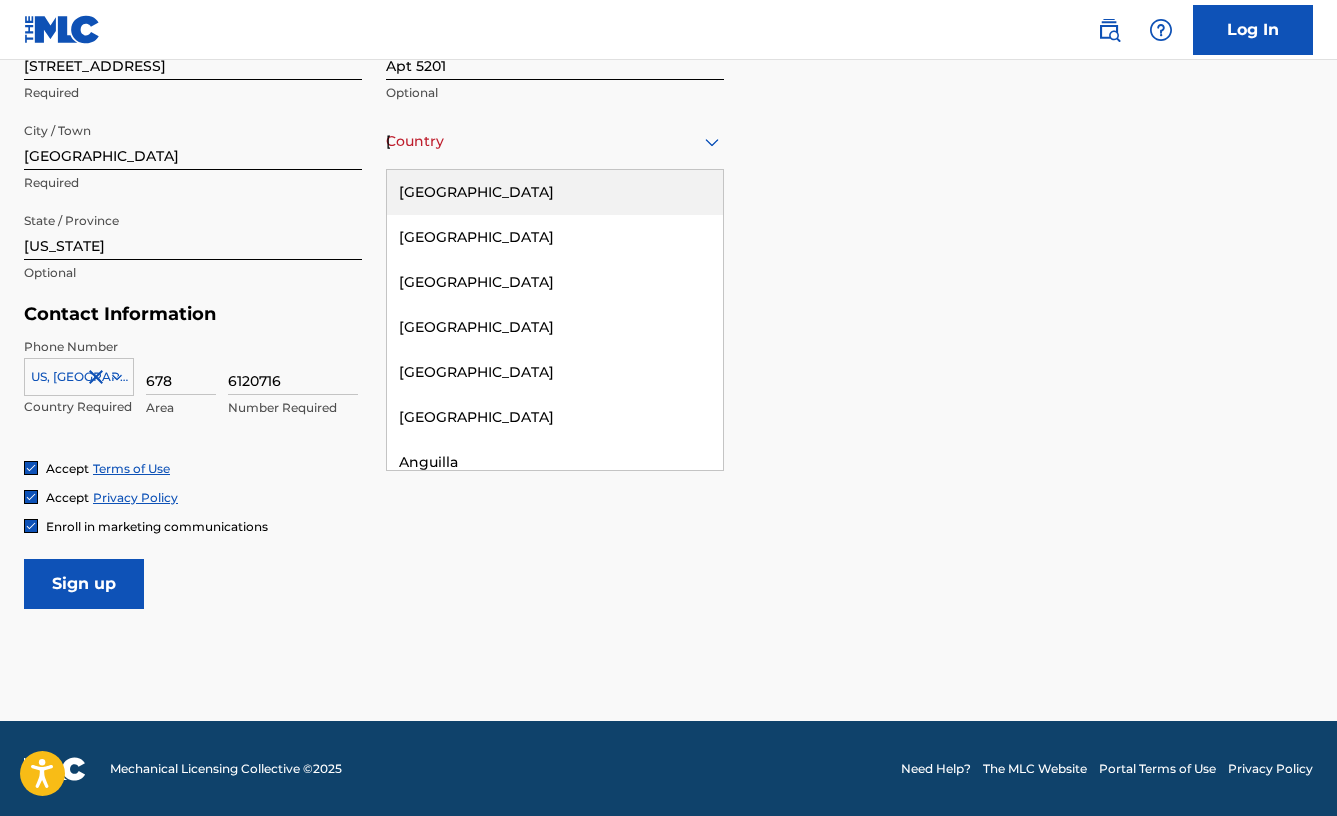 click on "United States" at bounding box center (555, 192) 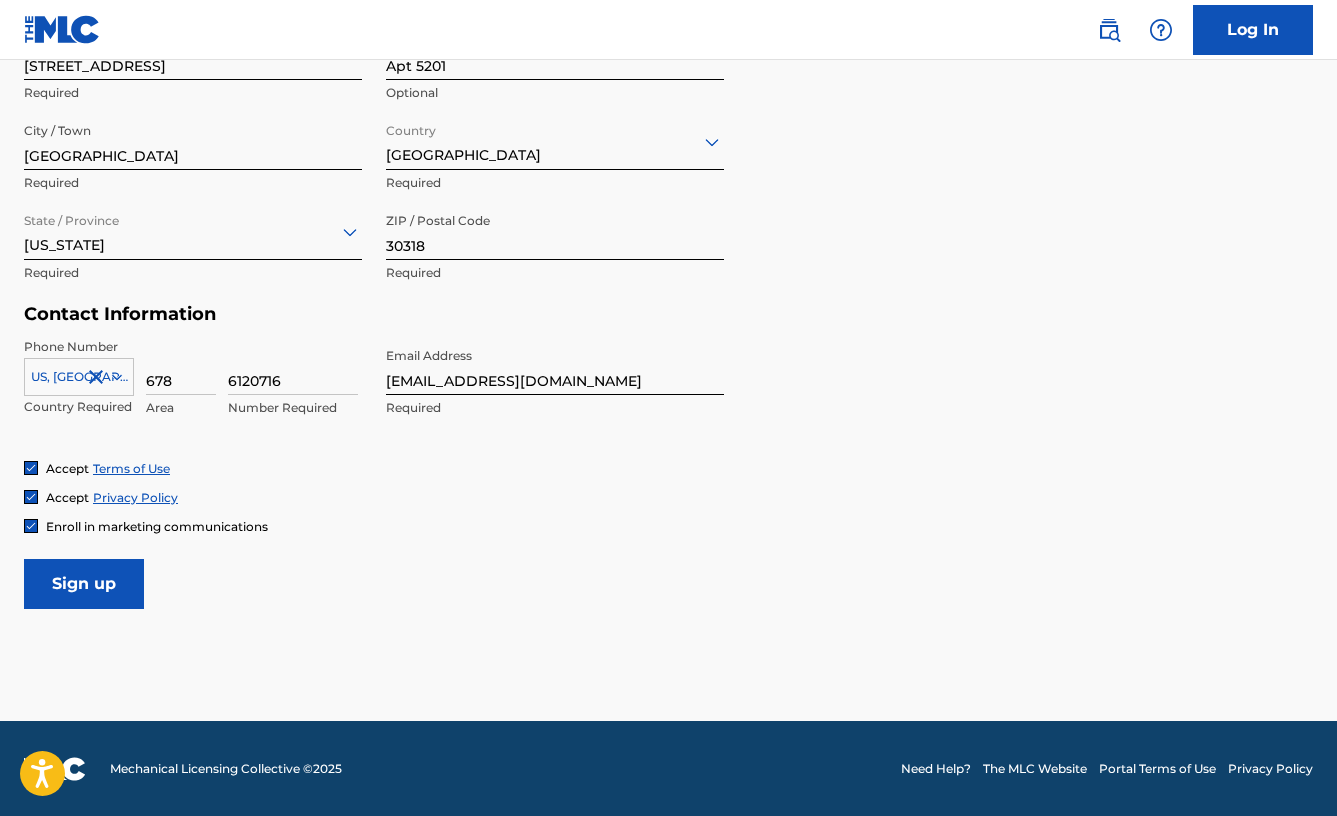 click on "Sign up" at bounding box center [84, 584] 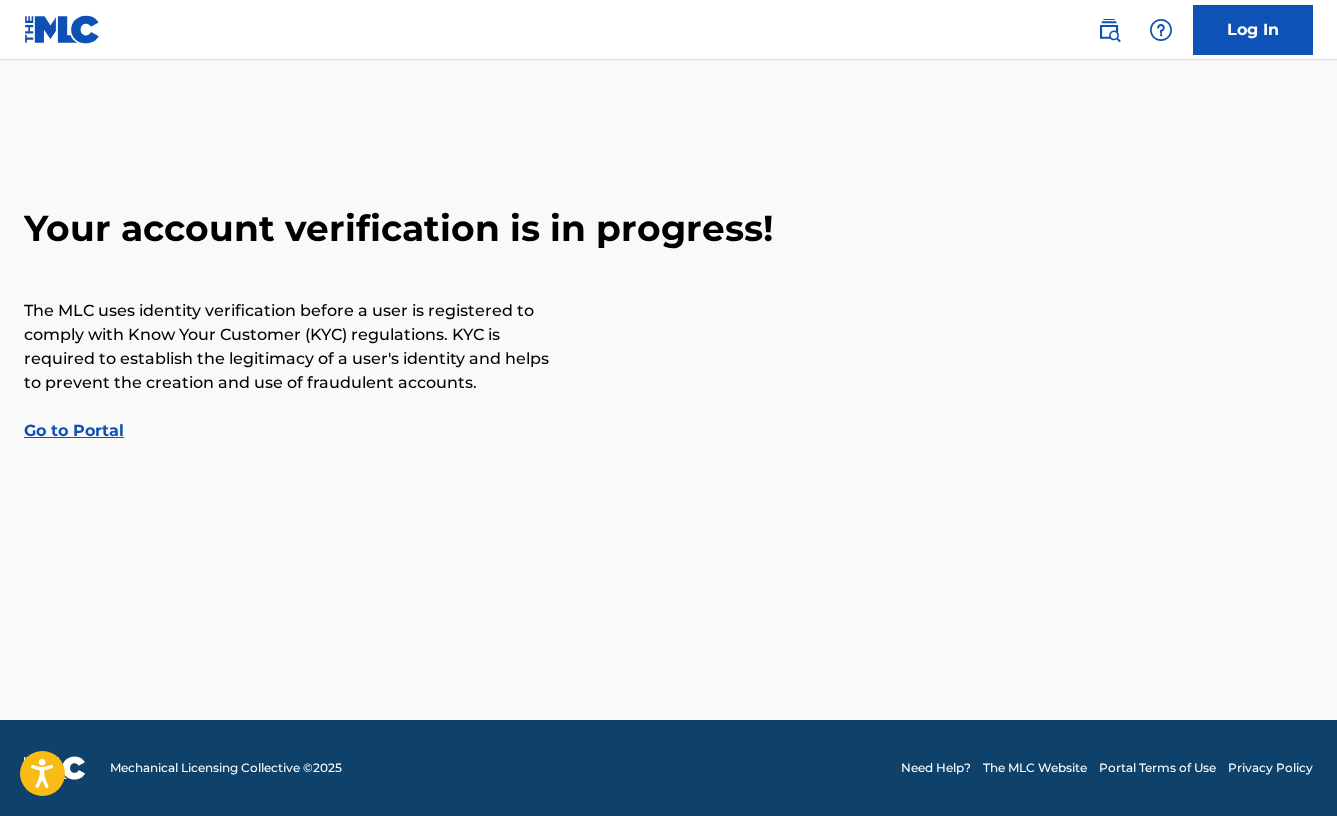 scroll, scrollTop: 0, scrollLeft: 0, axis: both 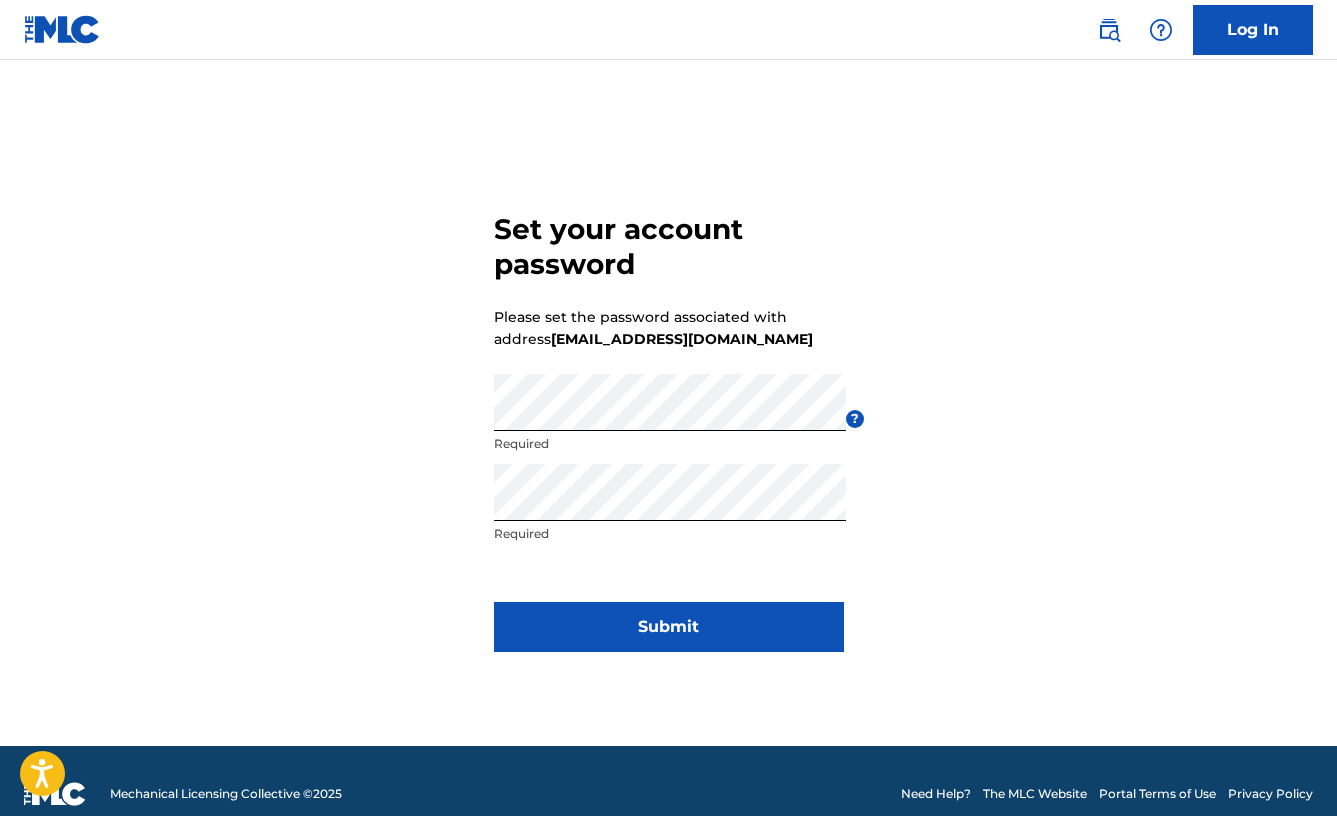 click on "Submit" at bounding box center [669, 627] 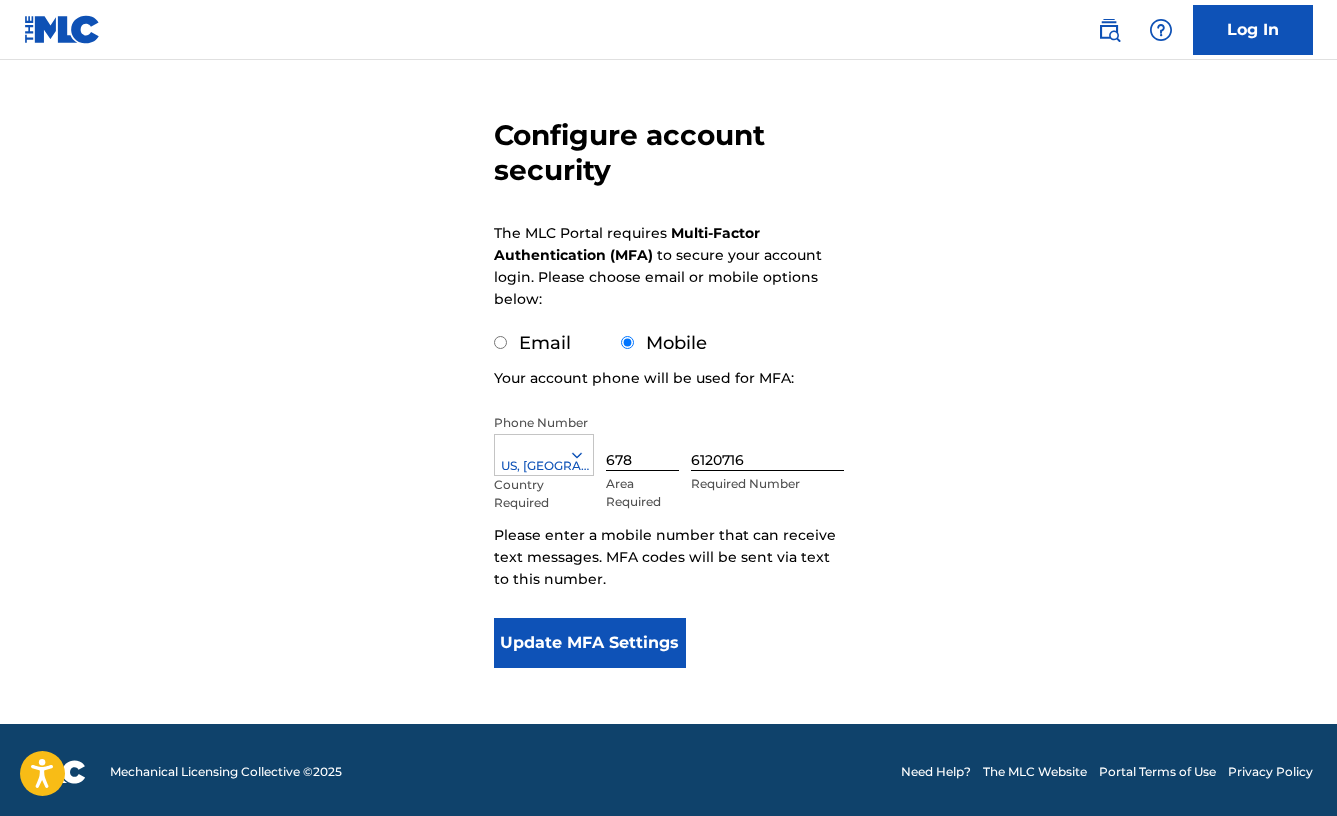 scroll, scrollTop: 146, scrollLeft: 0, axis: vertical 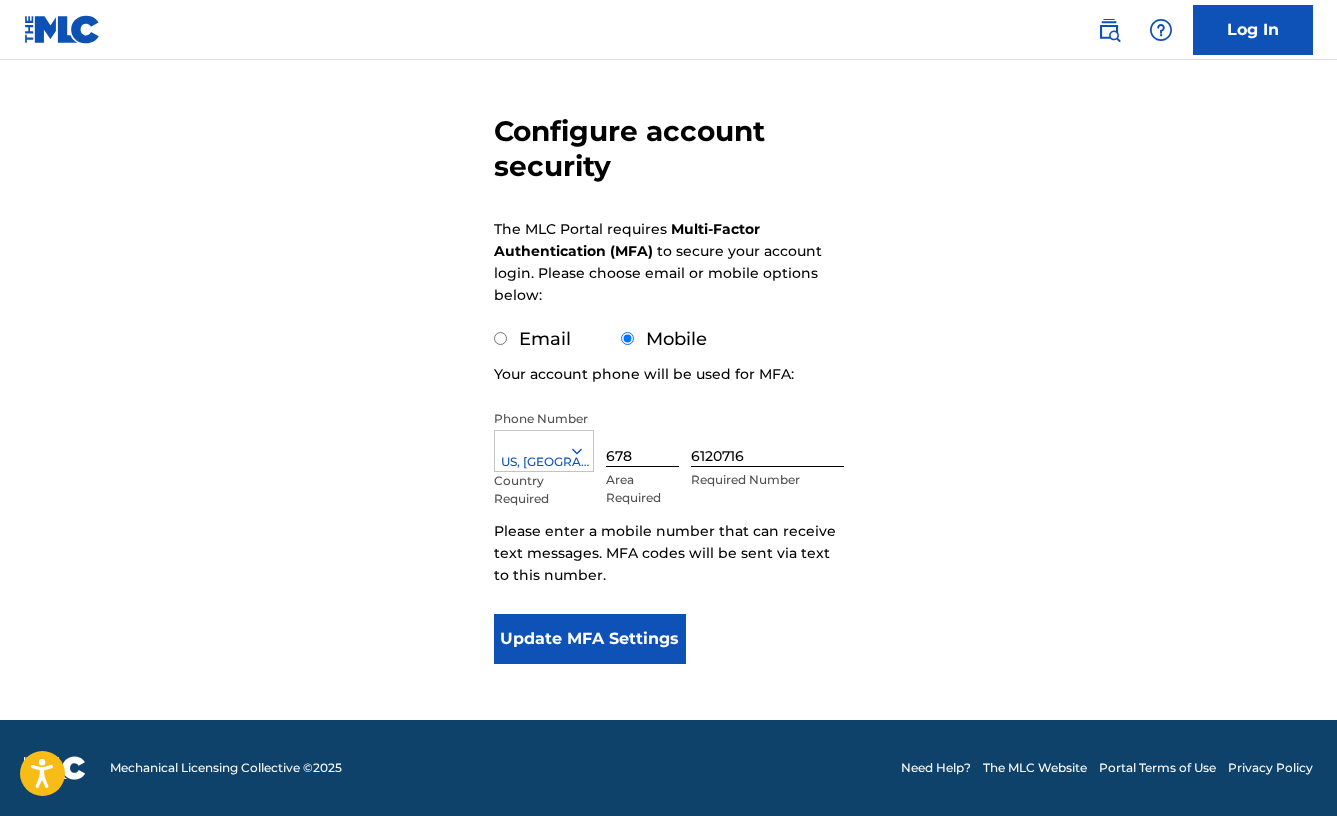 click on "Update MFA Settings" at bounding box center (590, 639) 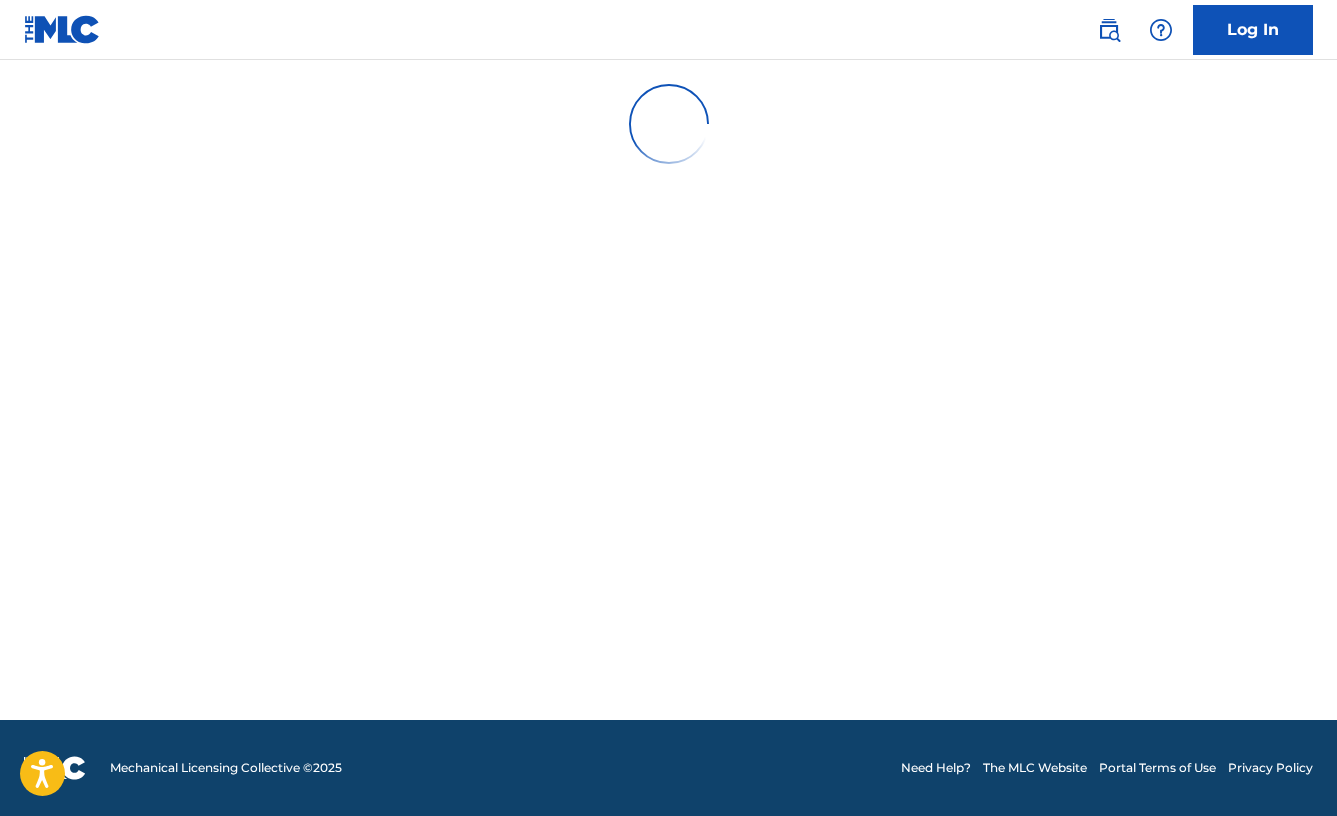 scroll, scrollTop: 0, scrollLeft: 0, axis: both 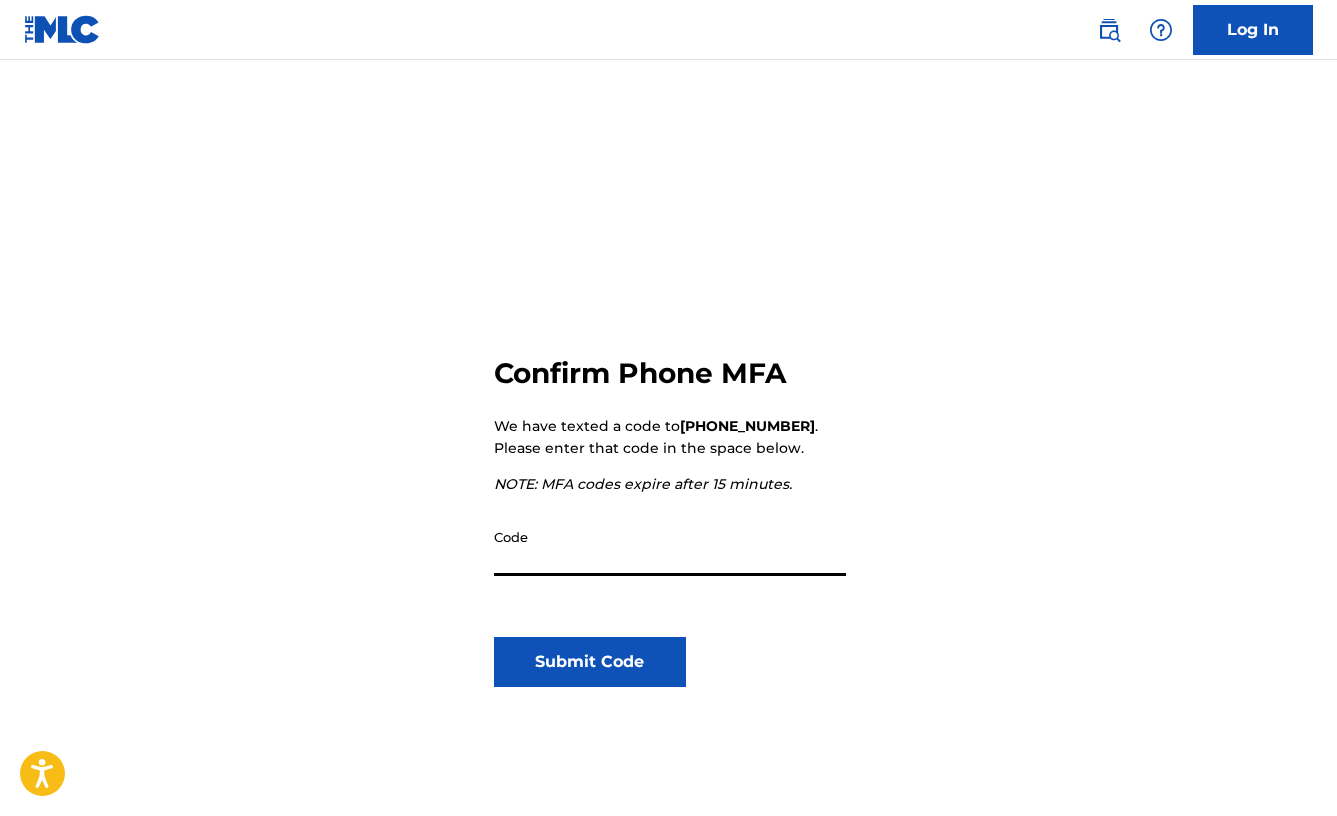 click on "Code" at bounding box center (670, 547) 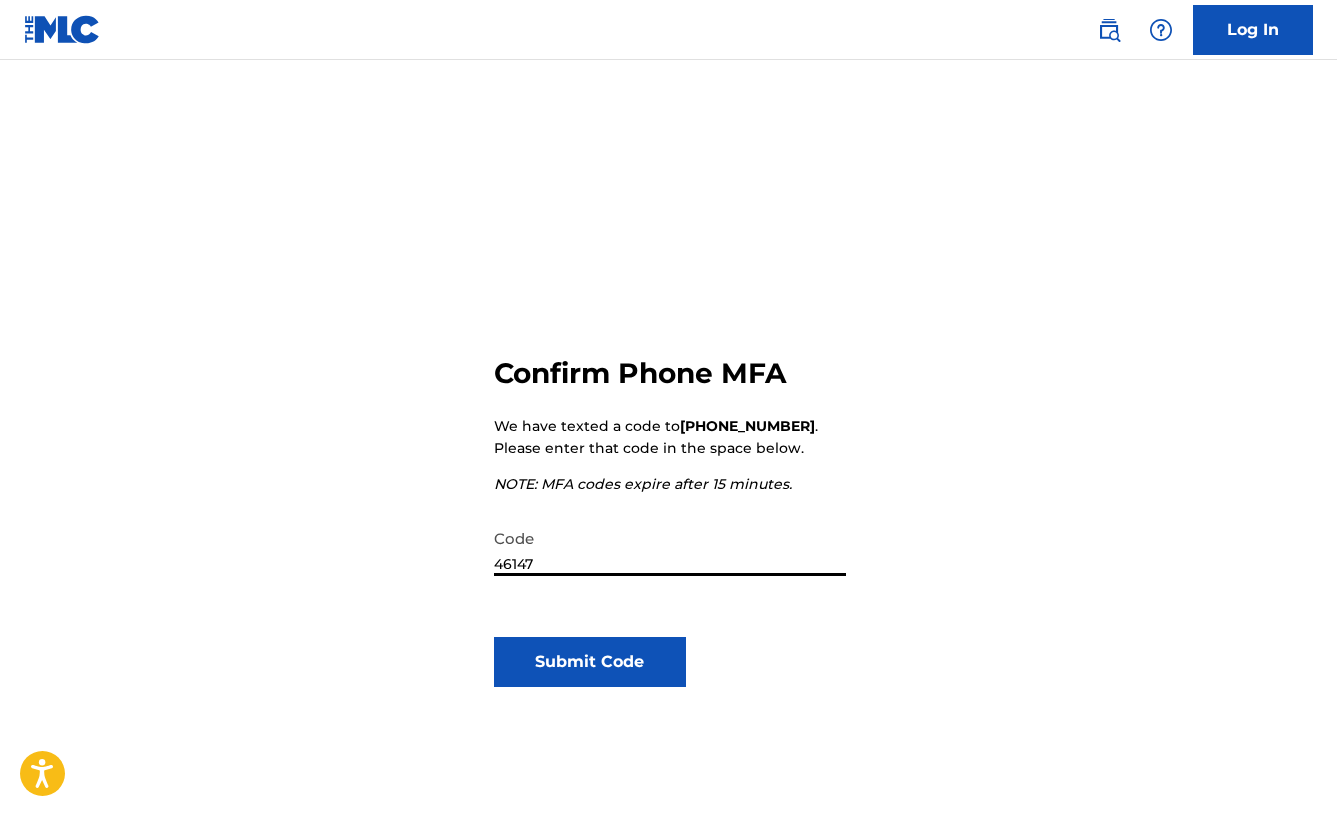 type on "461478" 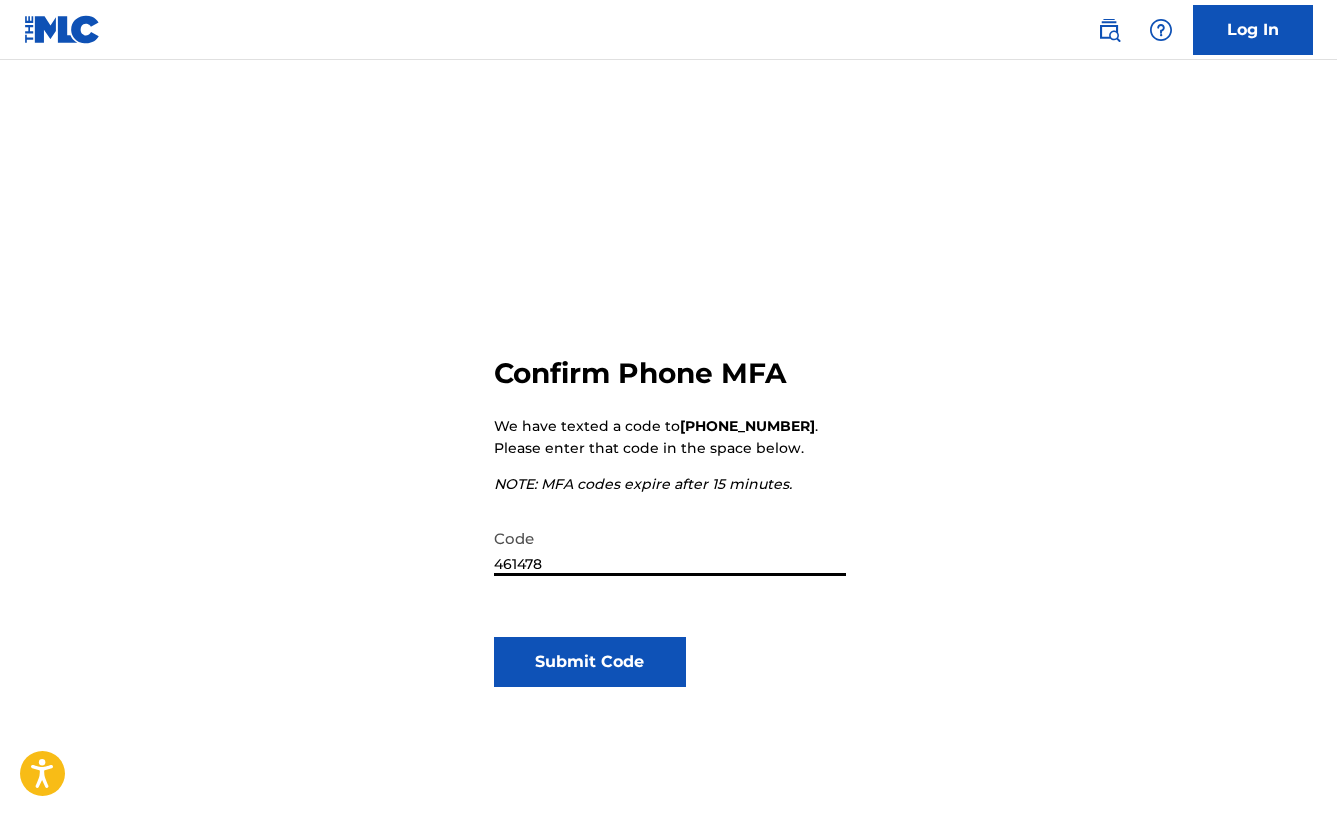 click on "Submit Code" at bounding box center (590, 662) 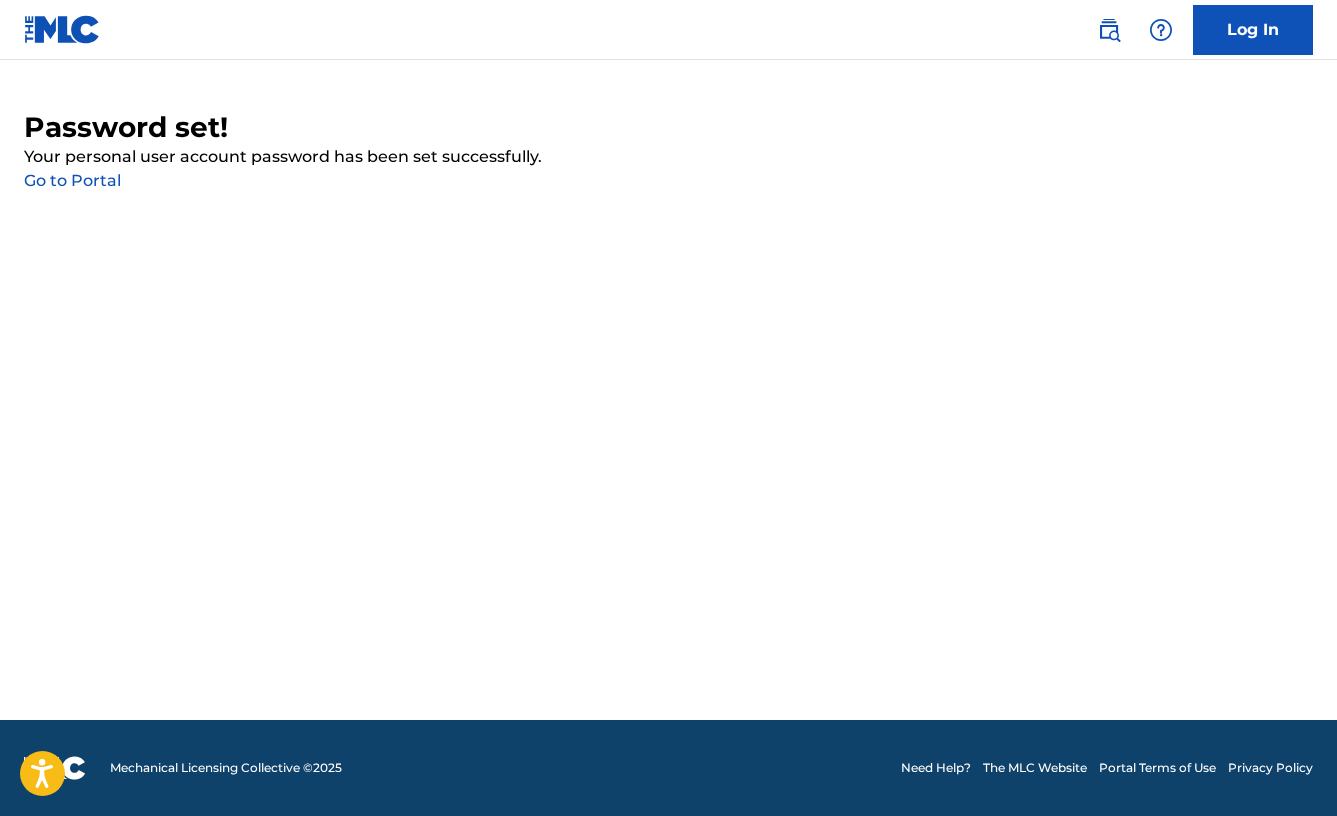 click on "Go to Portal" at bounding box center [72, 180] 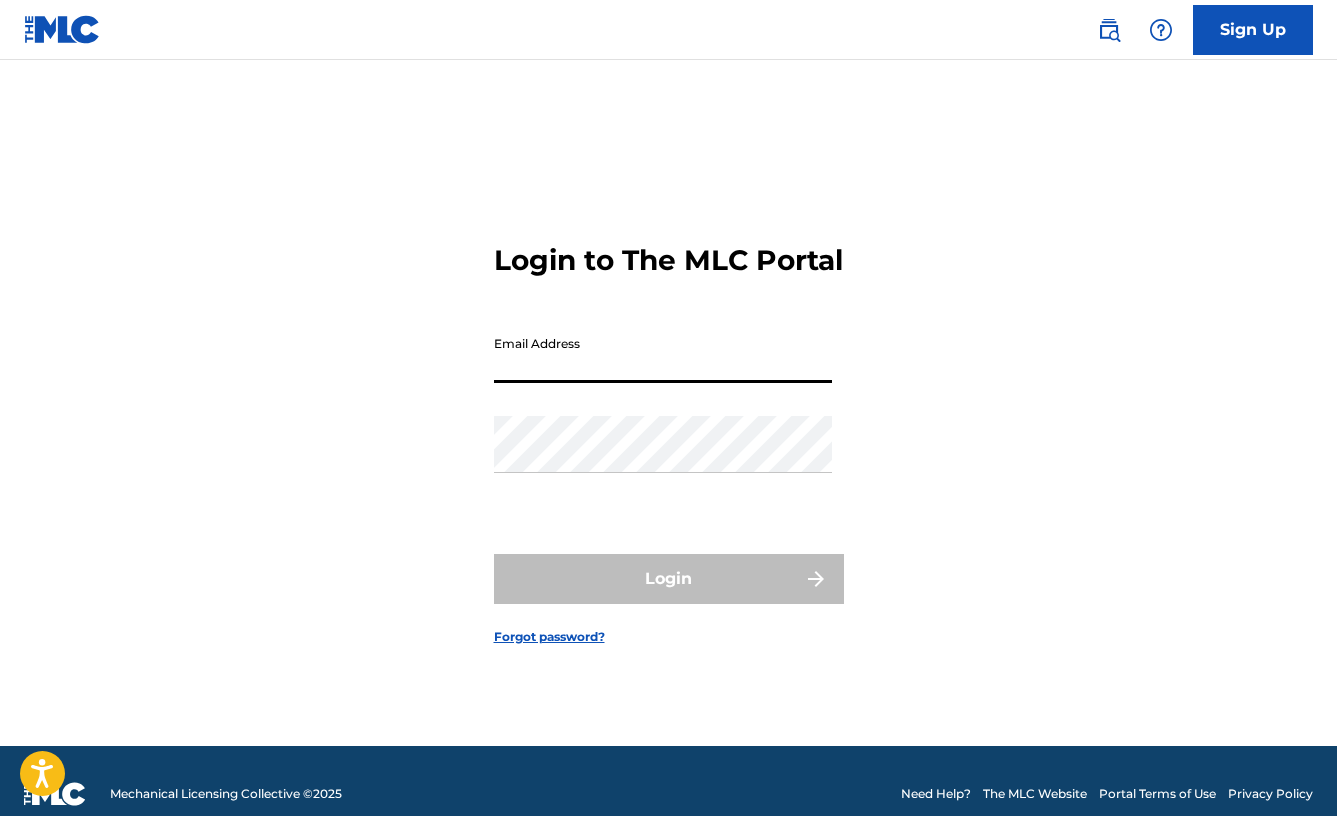 click on "Email Address" at bounding box center [663, 354] 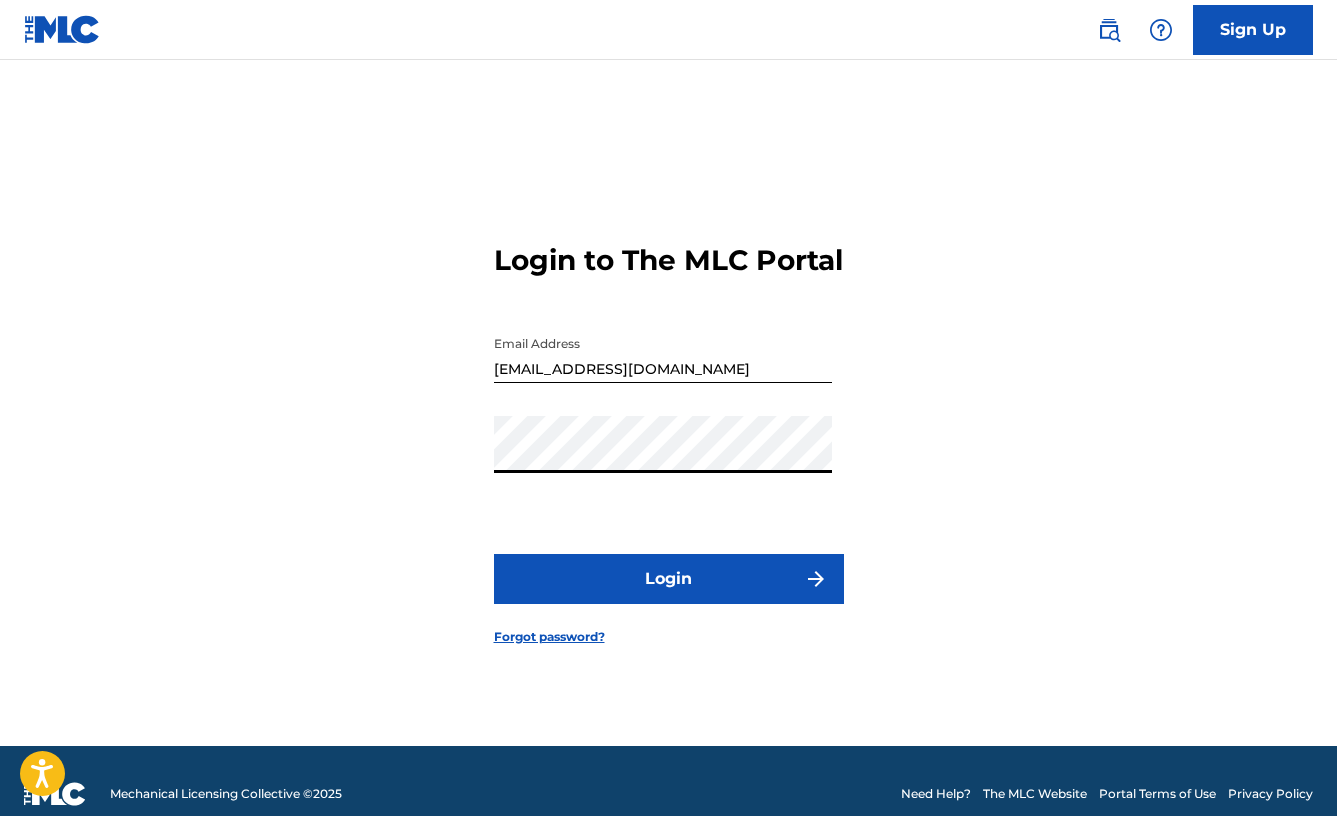 click on "Login" at bounding box center [669, 579] 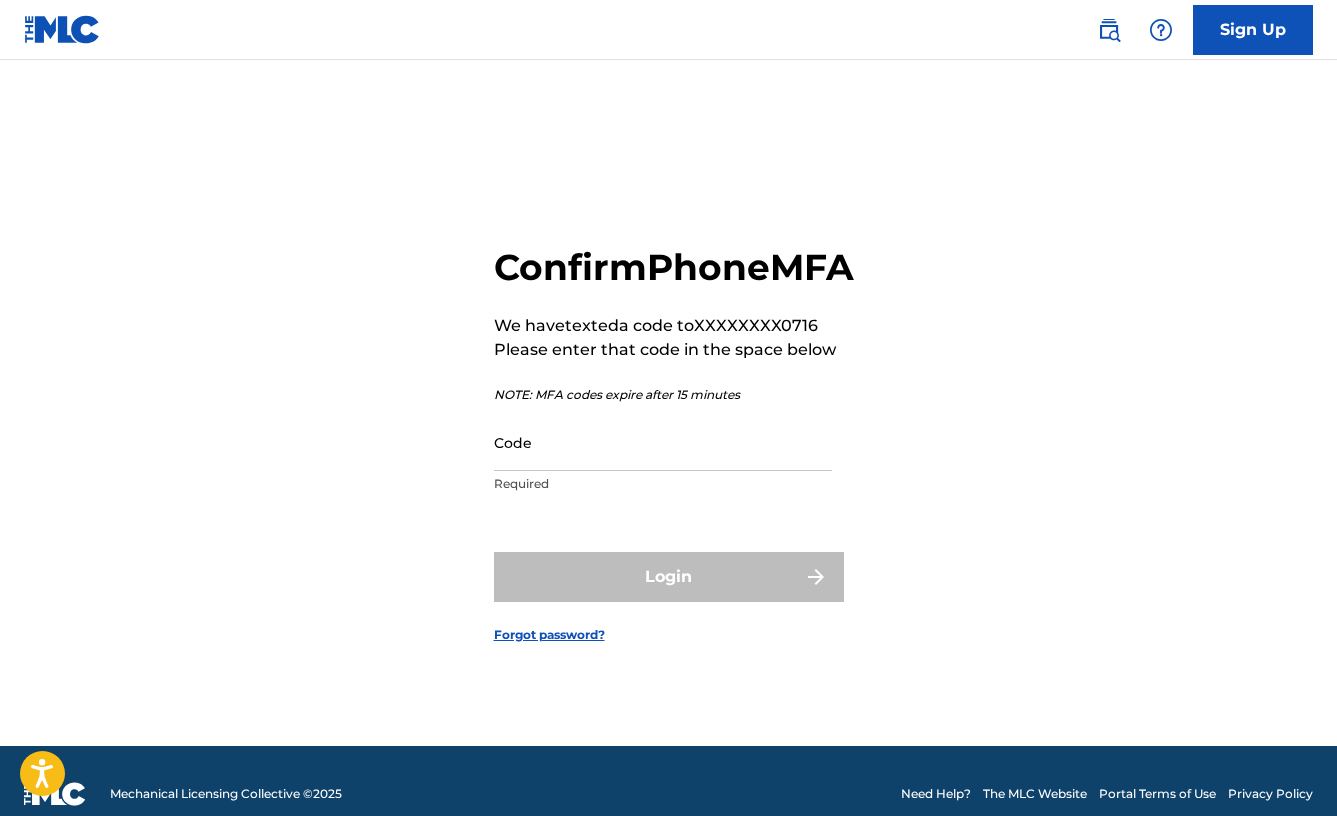 click on "Code Required" at bounding box center [663, 459] 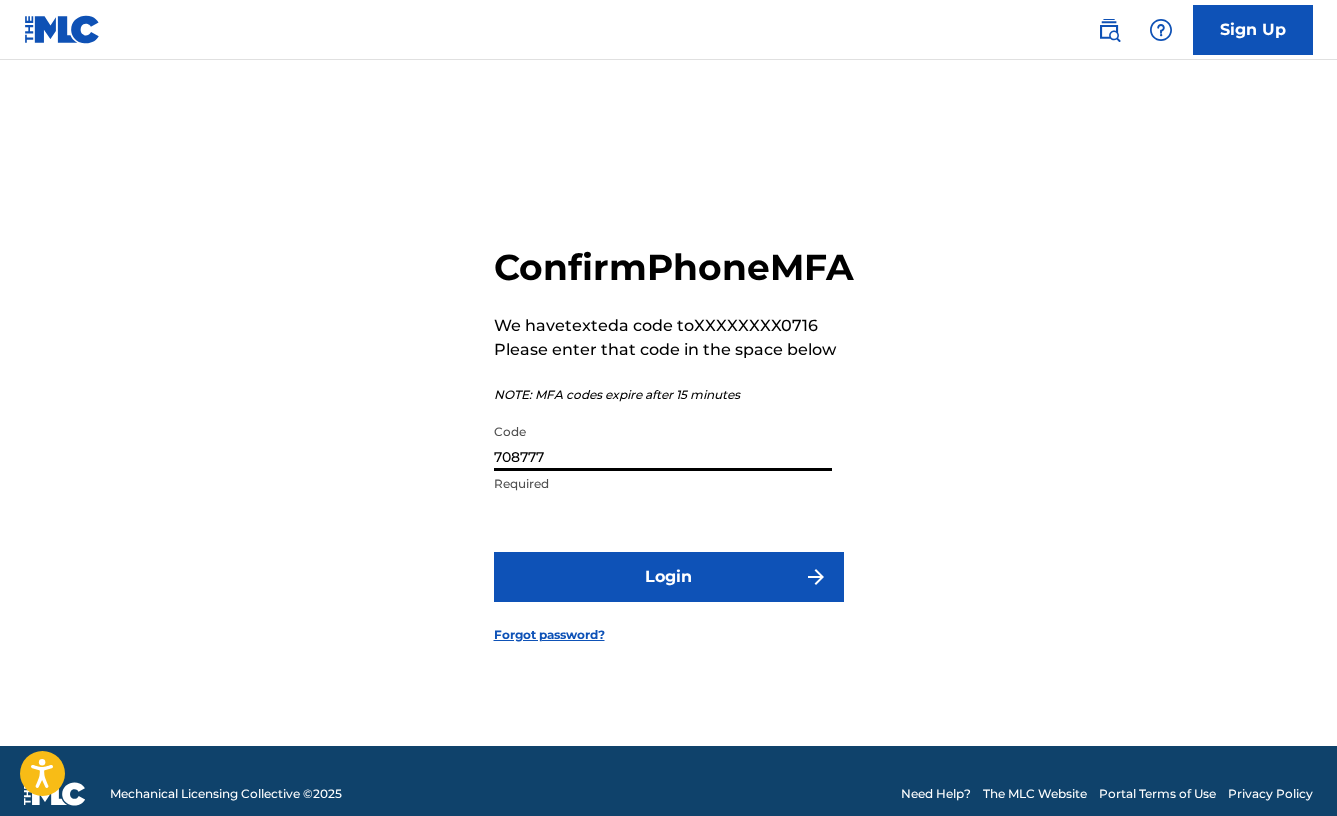 type on "708777" 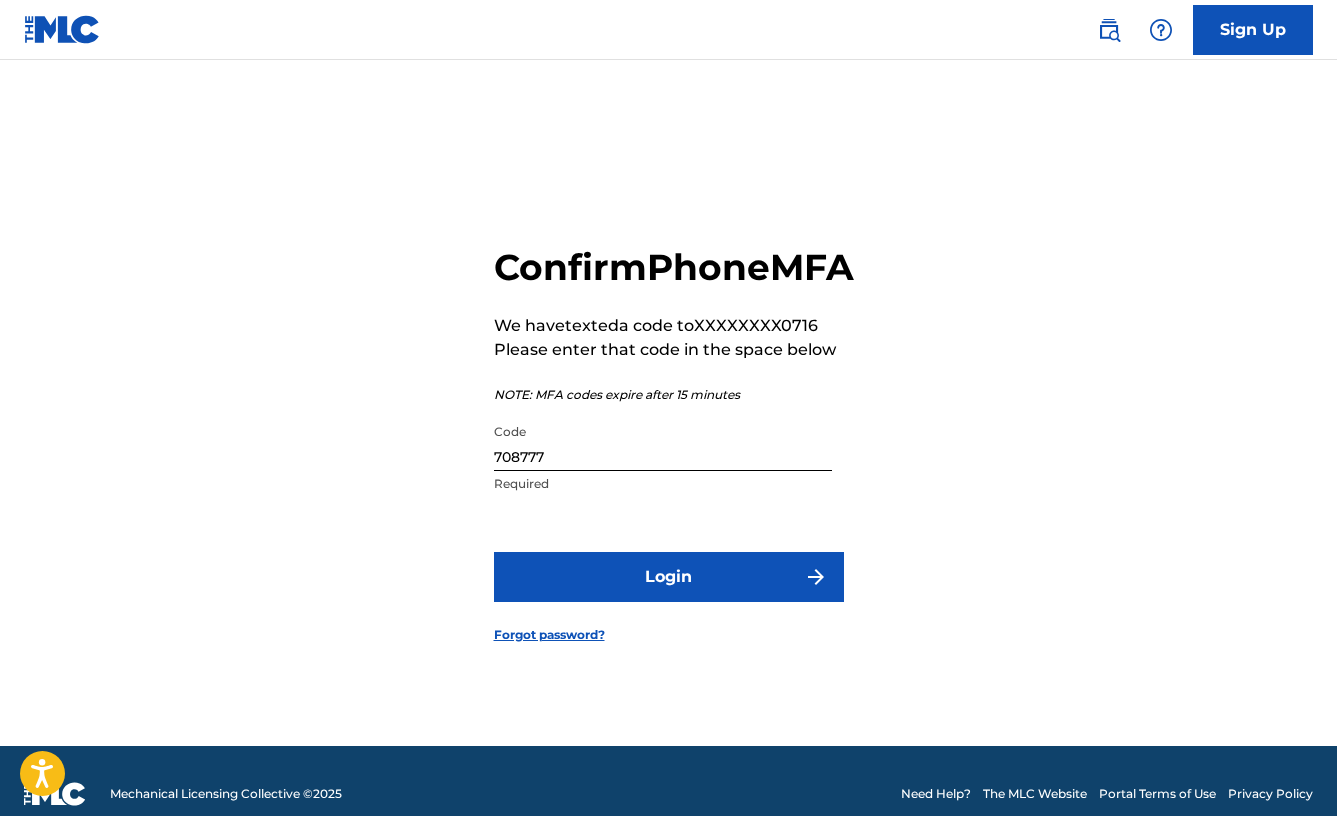 click on "Login" at bounding box center (669, 577) 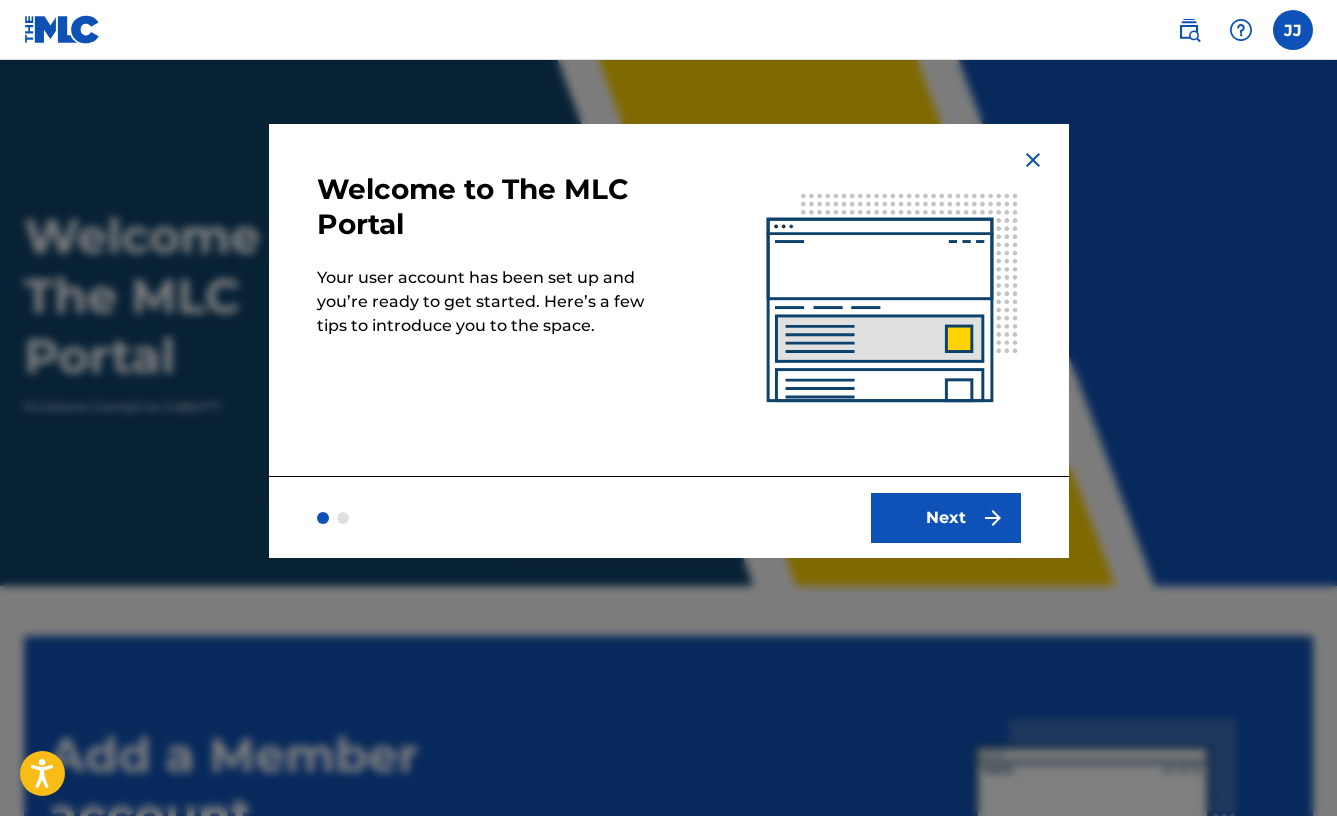 scroll, scrollTop: 0, scrollLeft: 0, axis: both 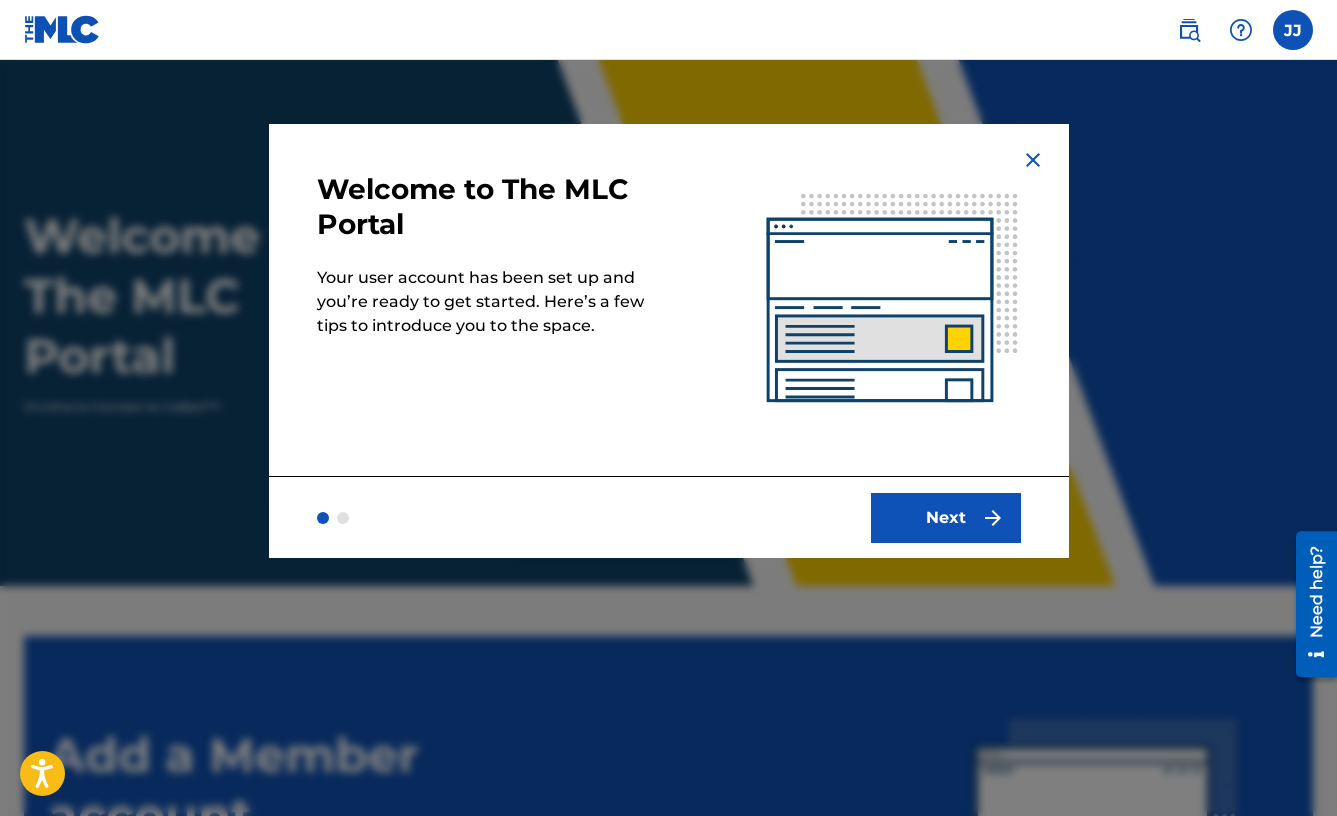 click at bounding box center [993, 518] 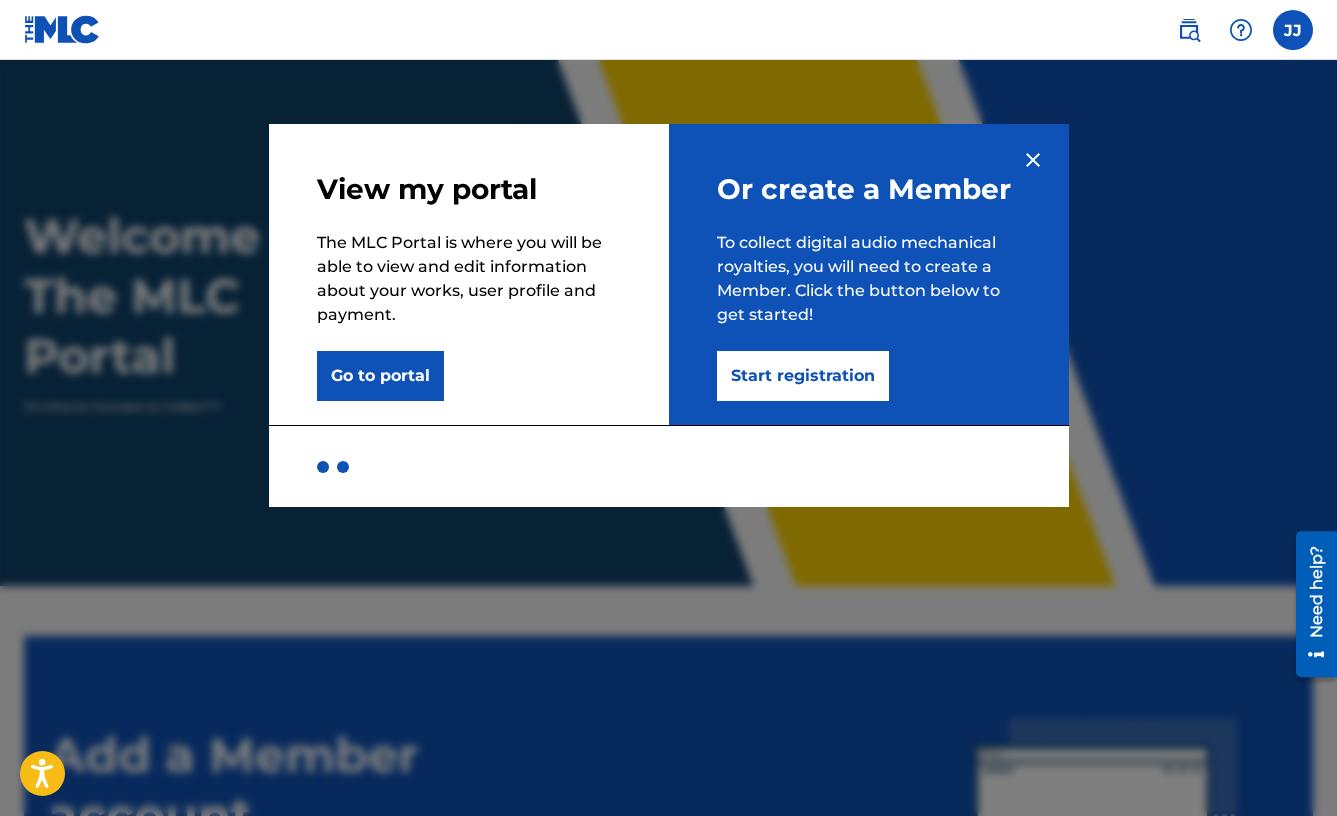 click on "Go to portal" at bounding box center (380, 376) 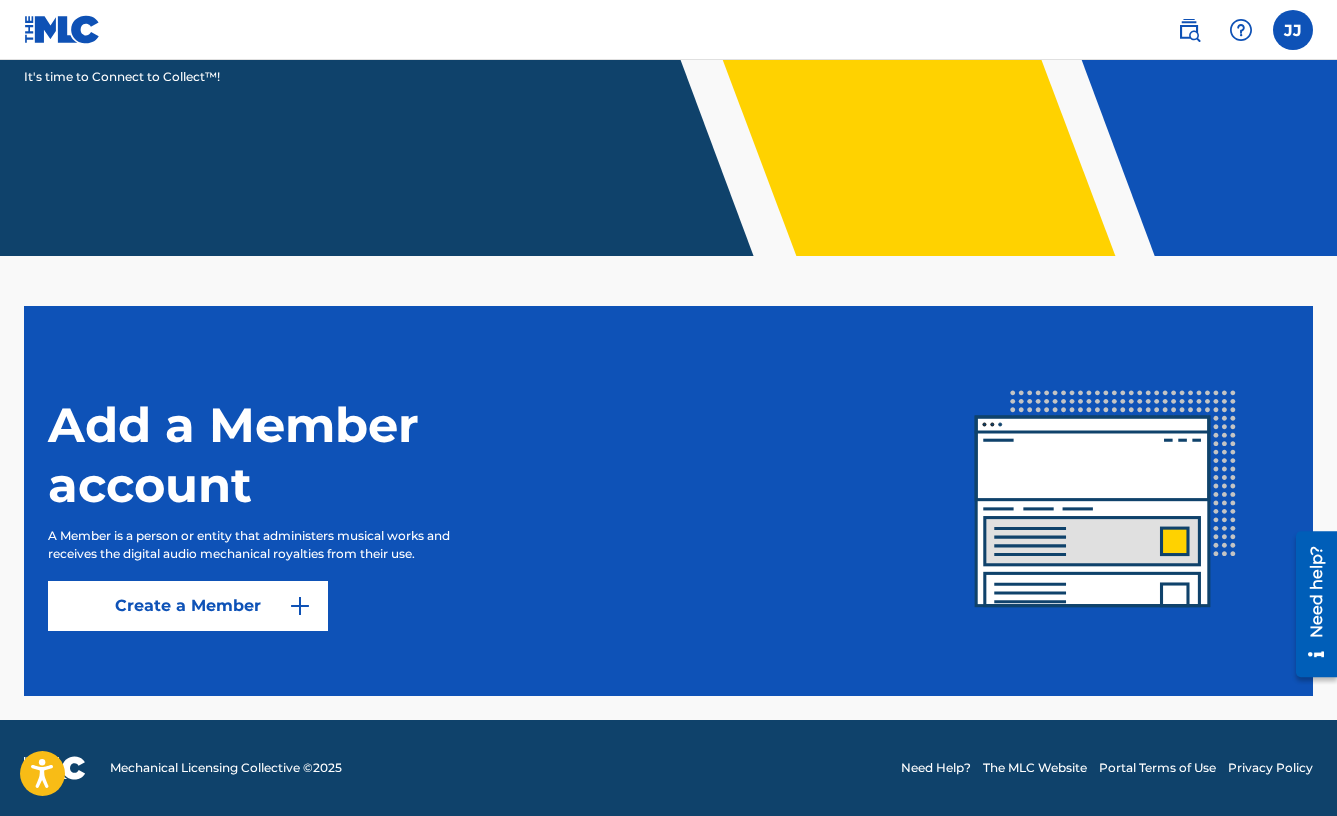 scroll, scrollTop: 330, scrollLeft: 0, axis: vertical 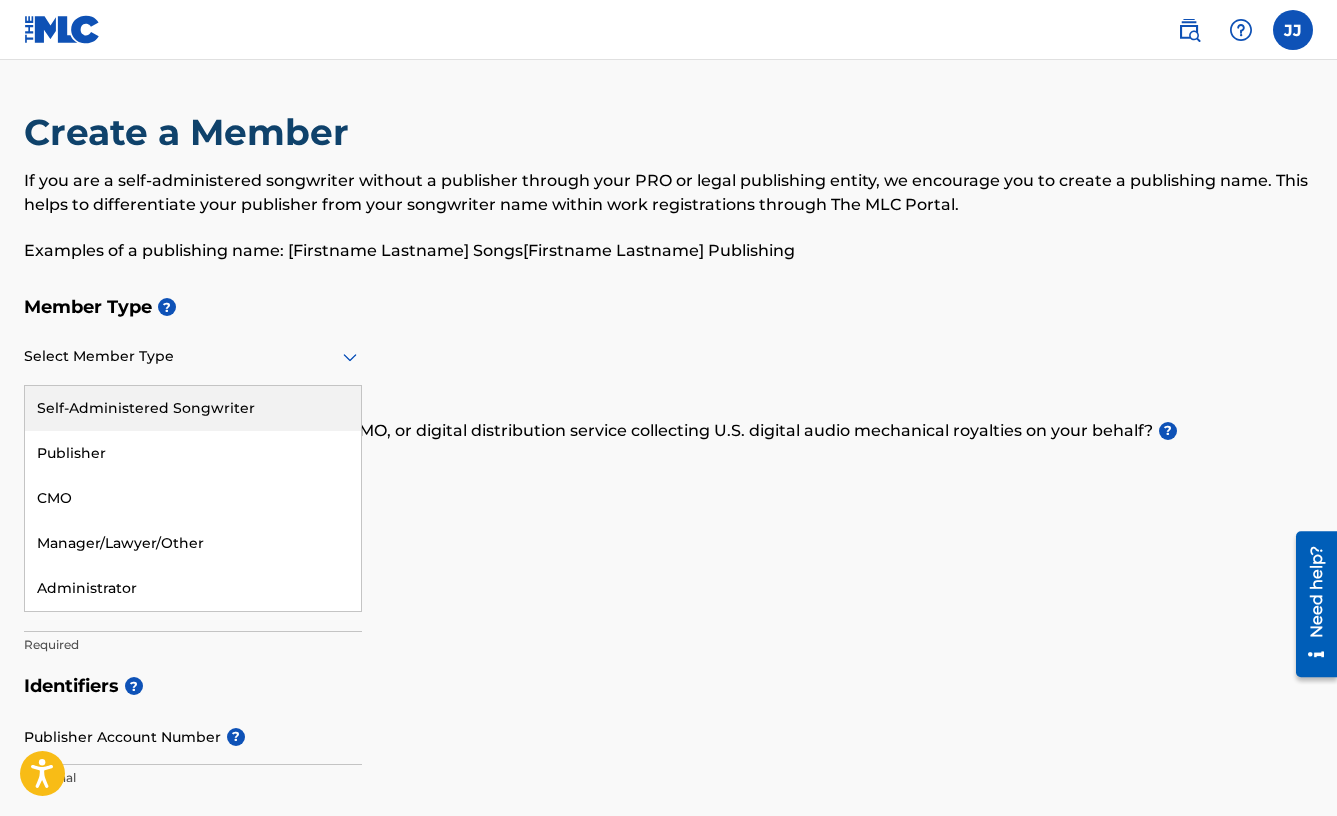 click at bounding box center (193, 356) 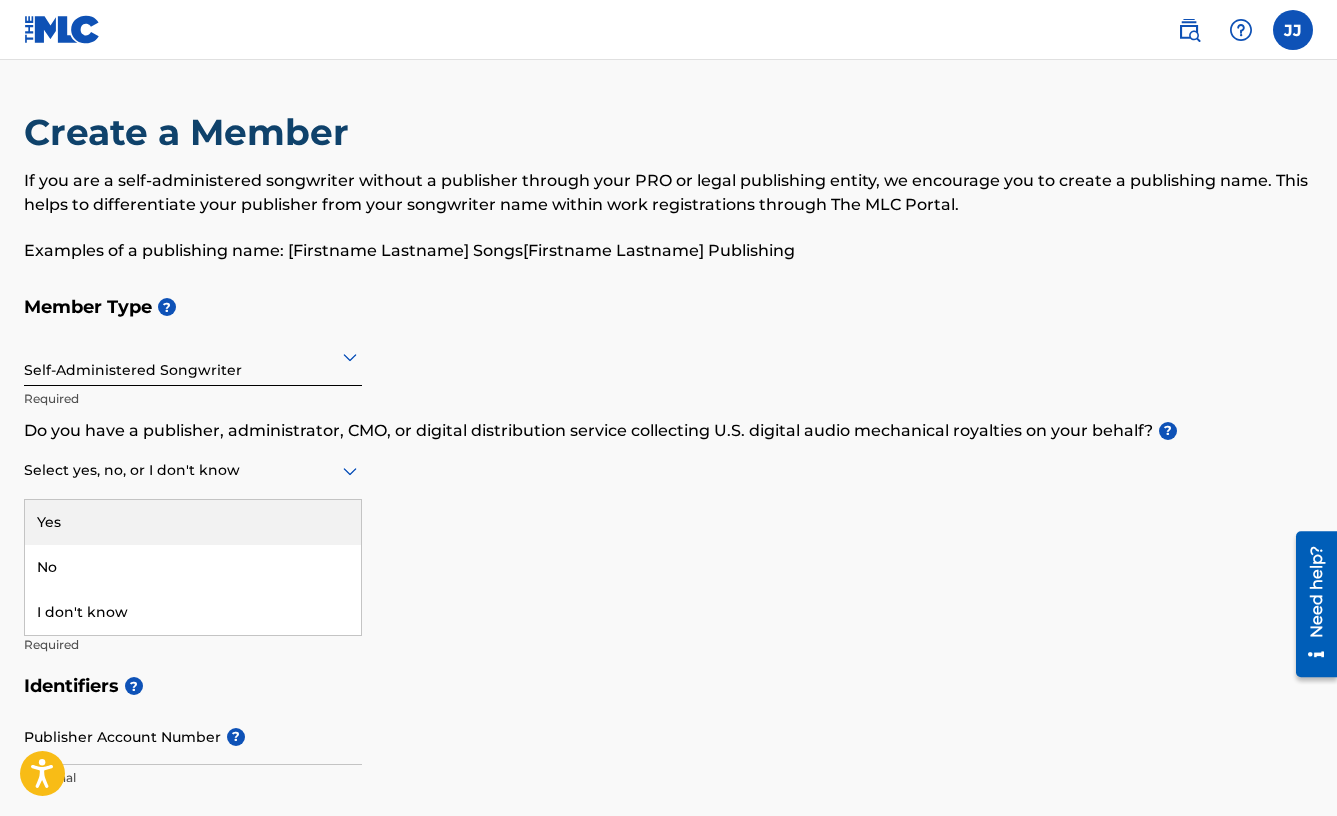 click at bounding box center (193, 470) 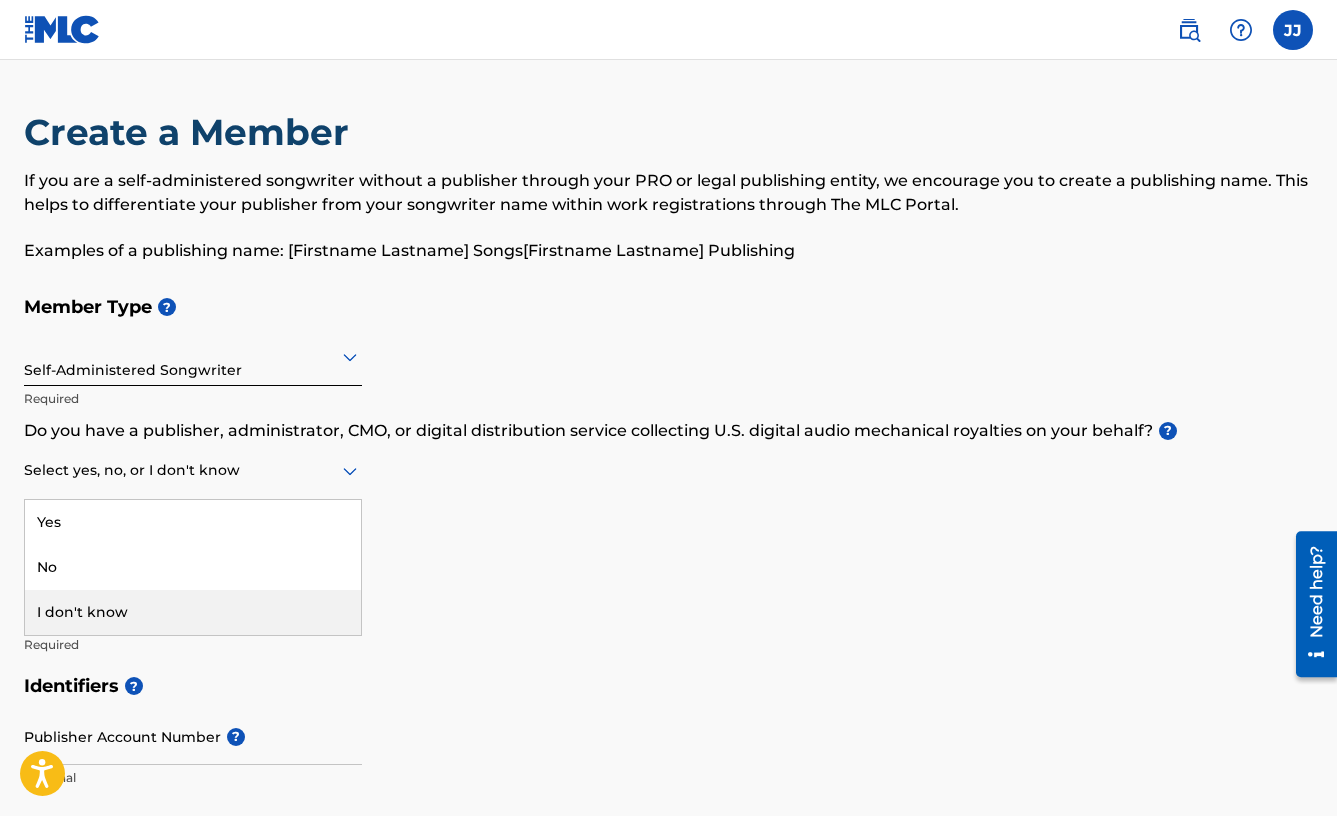 click on "I don't know" at bounding box center [193, 612] 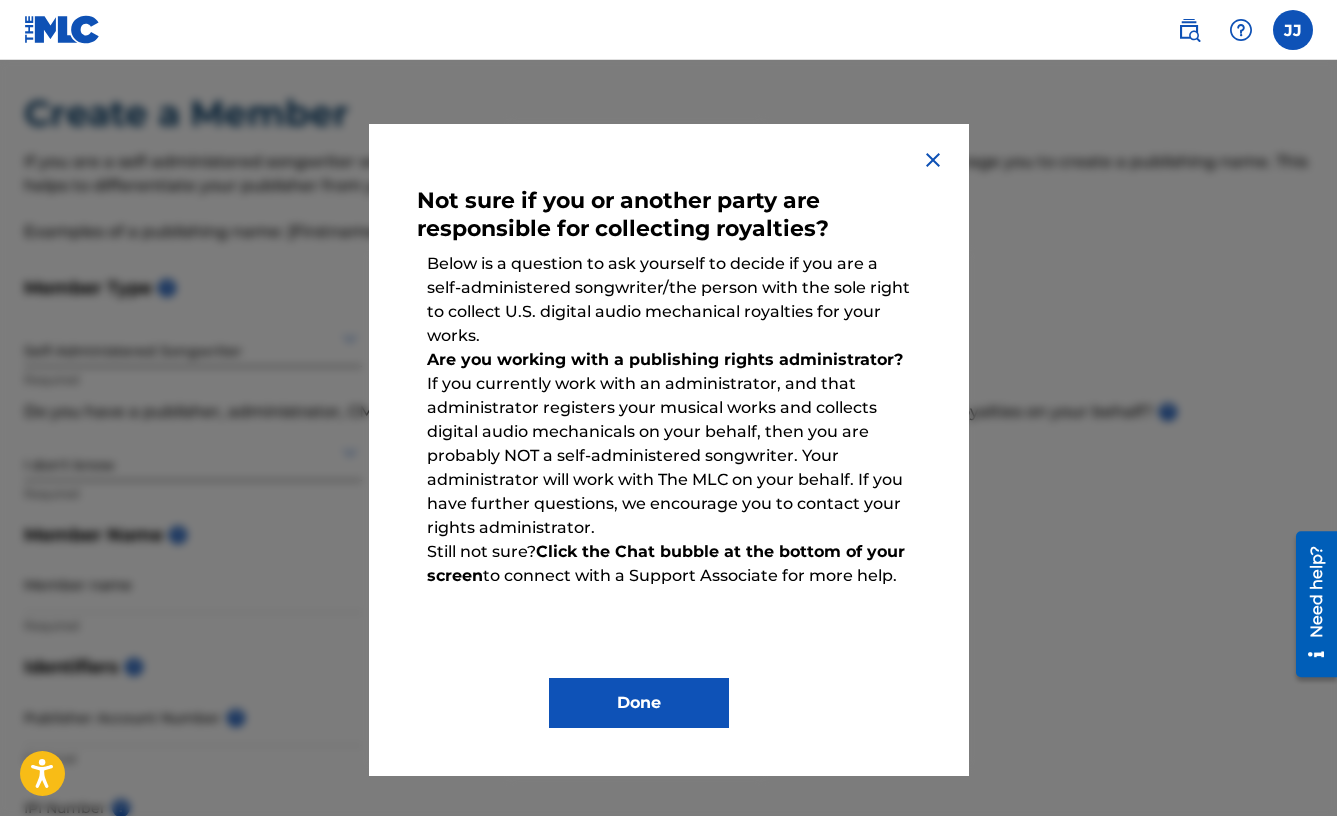 scroll, scrollTop: 40, scrollLeft: 0, axis: vertical 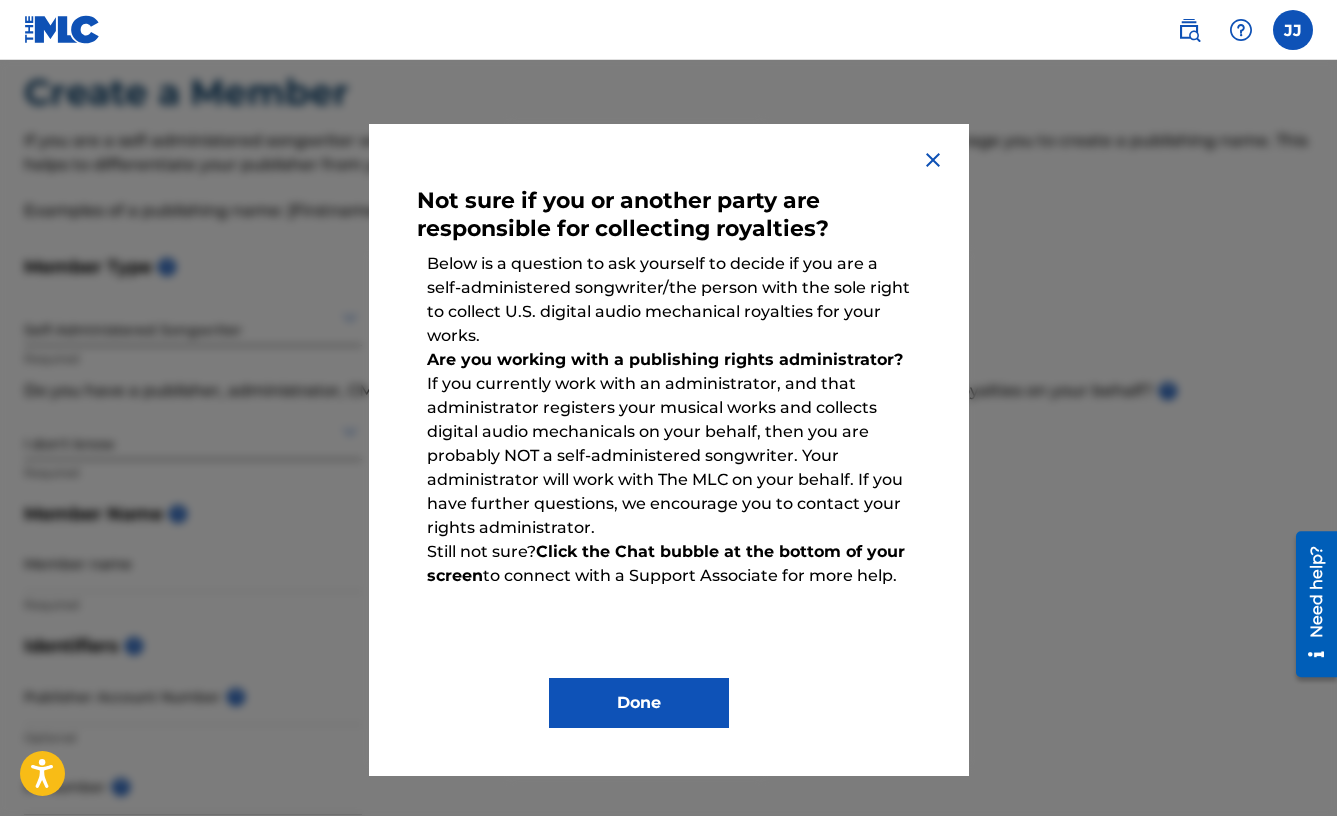 click on "Done" at bounding box center (639, 703) 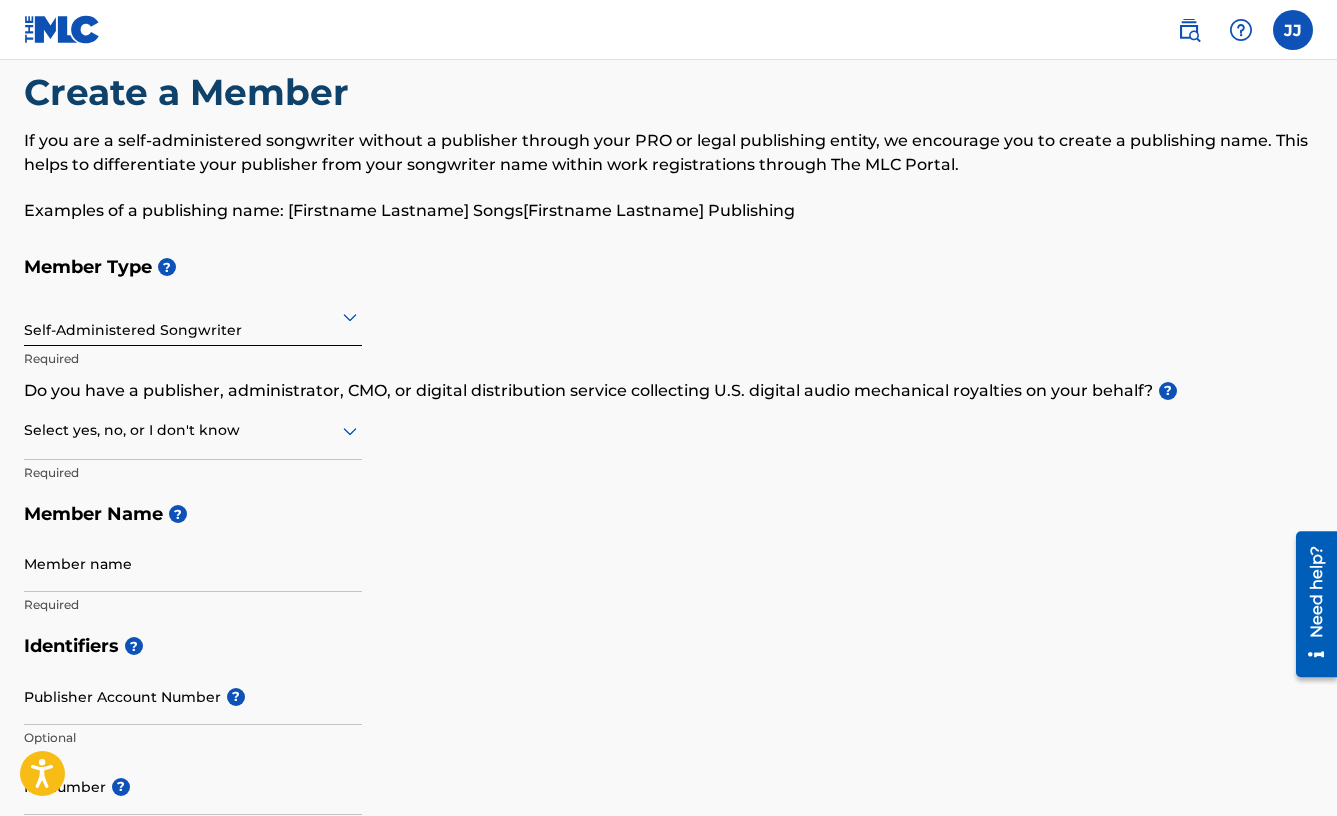 click at bounding box center [193, 430] 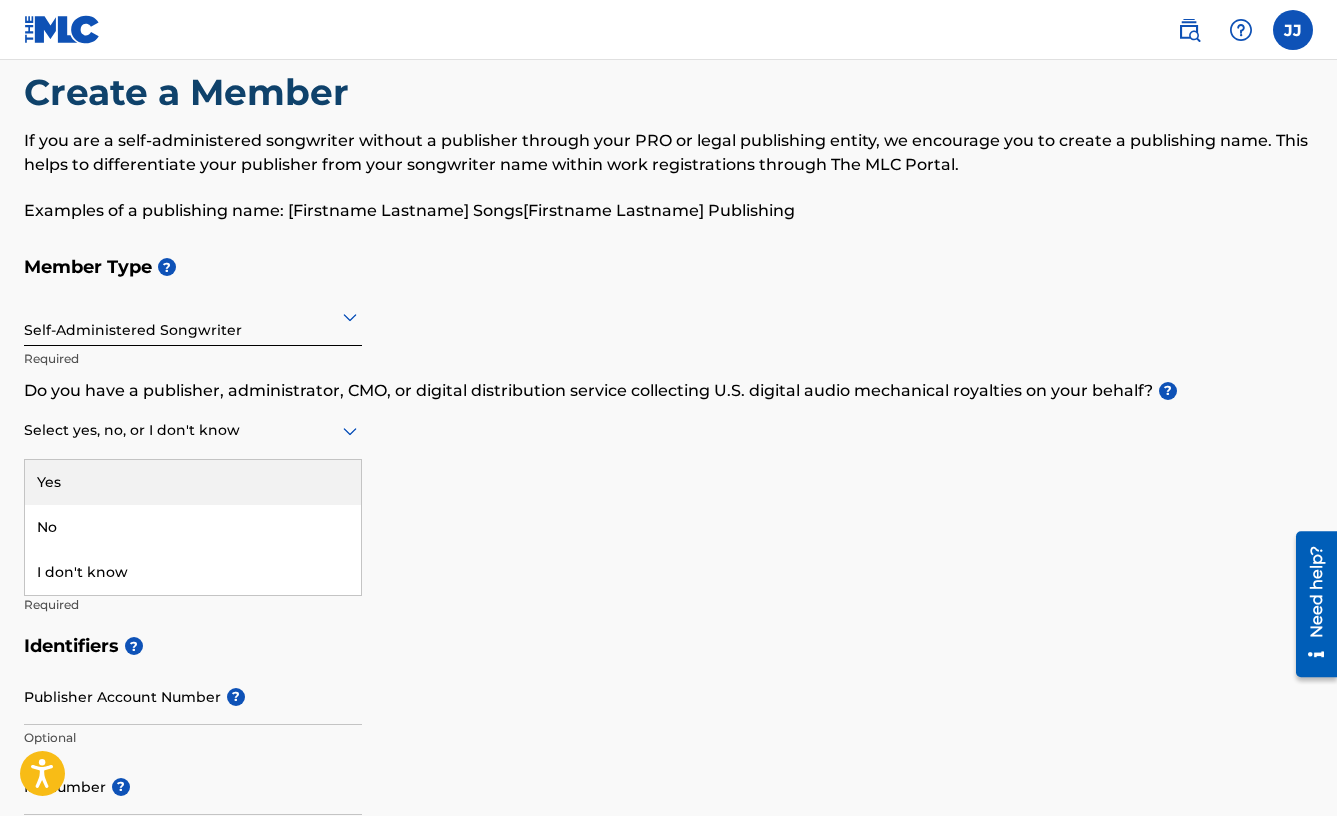 click on "Yes" at bounding box center (193, 482) 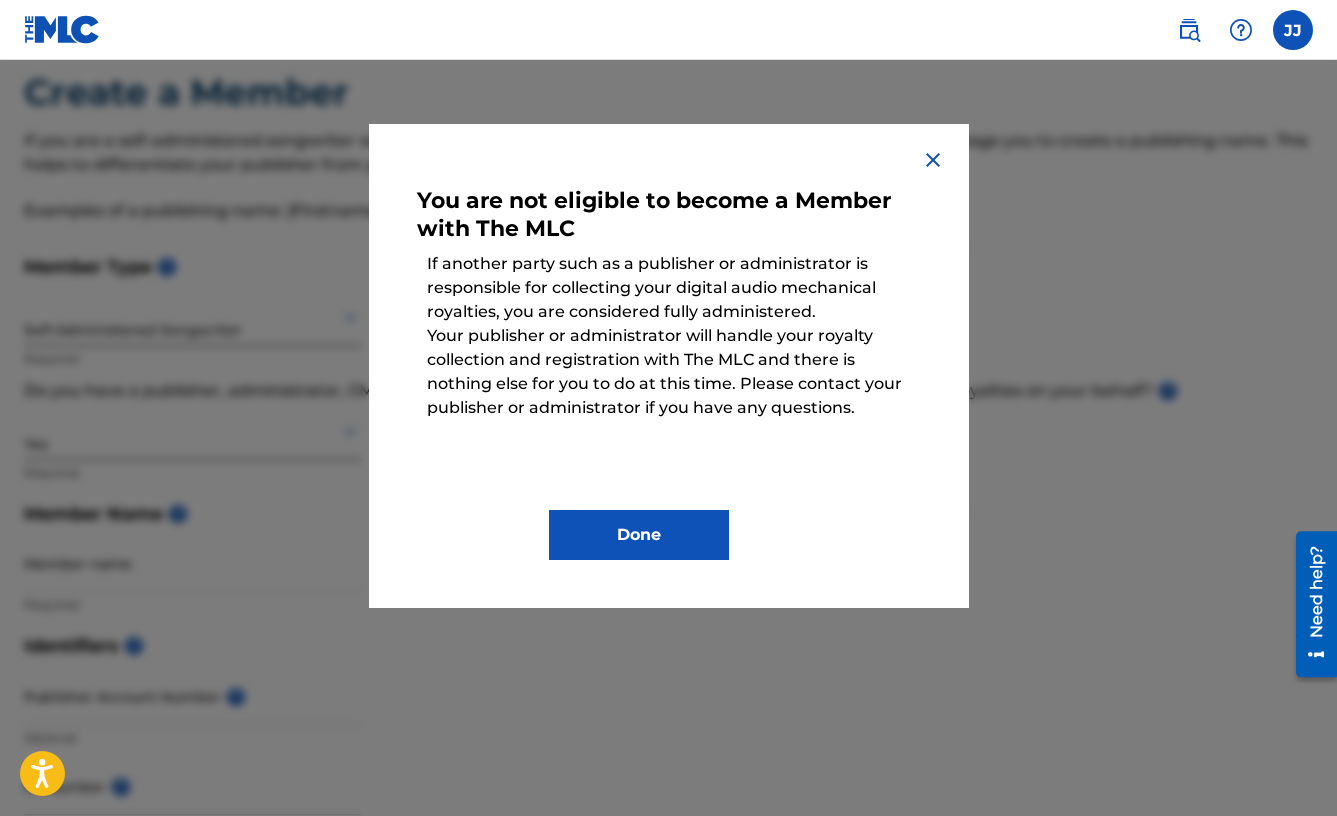 click on "Done" at bounding box center (639, 535) 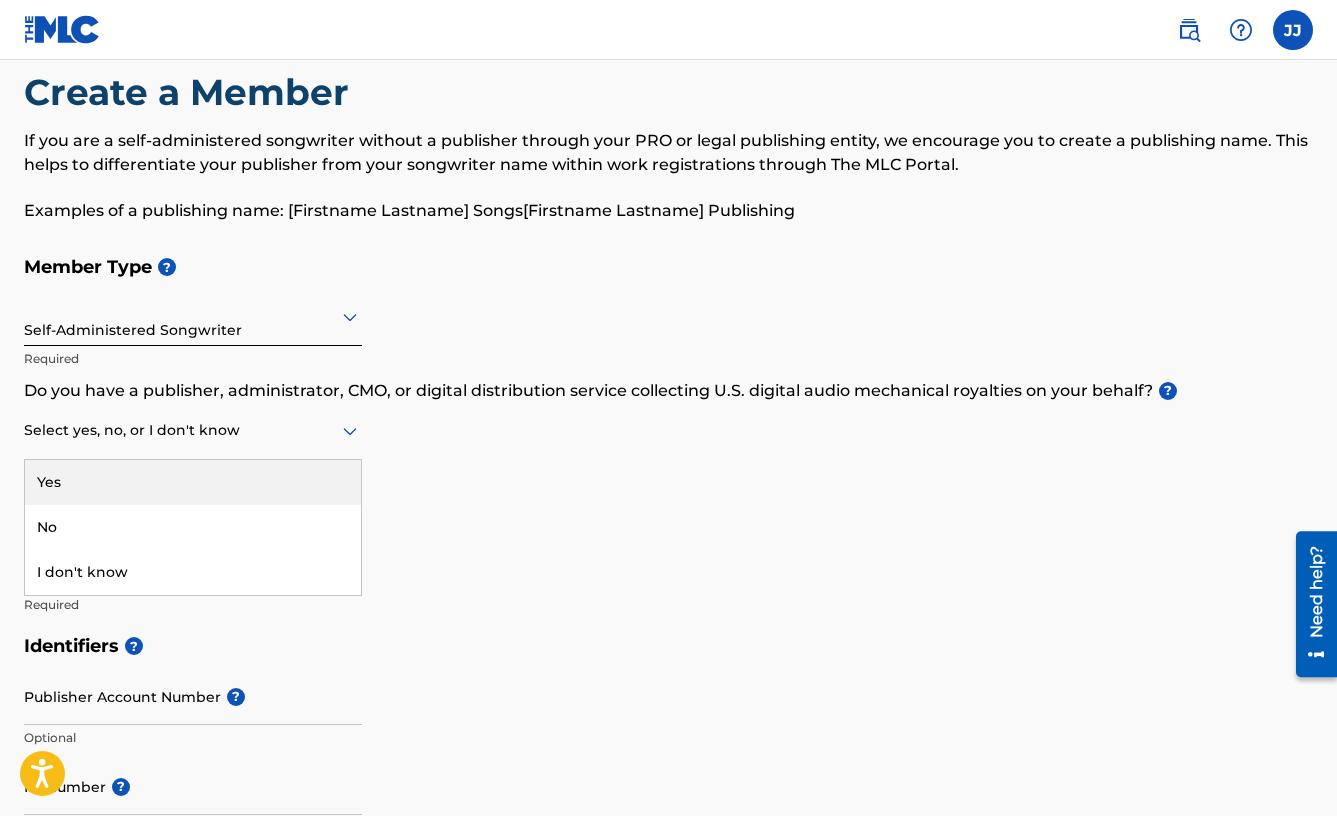 click on "Select yes, no, or I don't know" at bounding box center [193, 431] 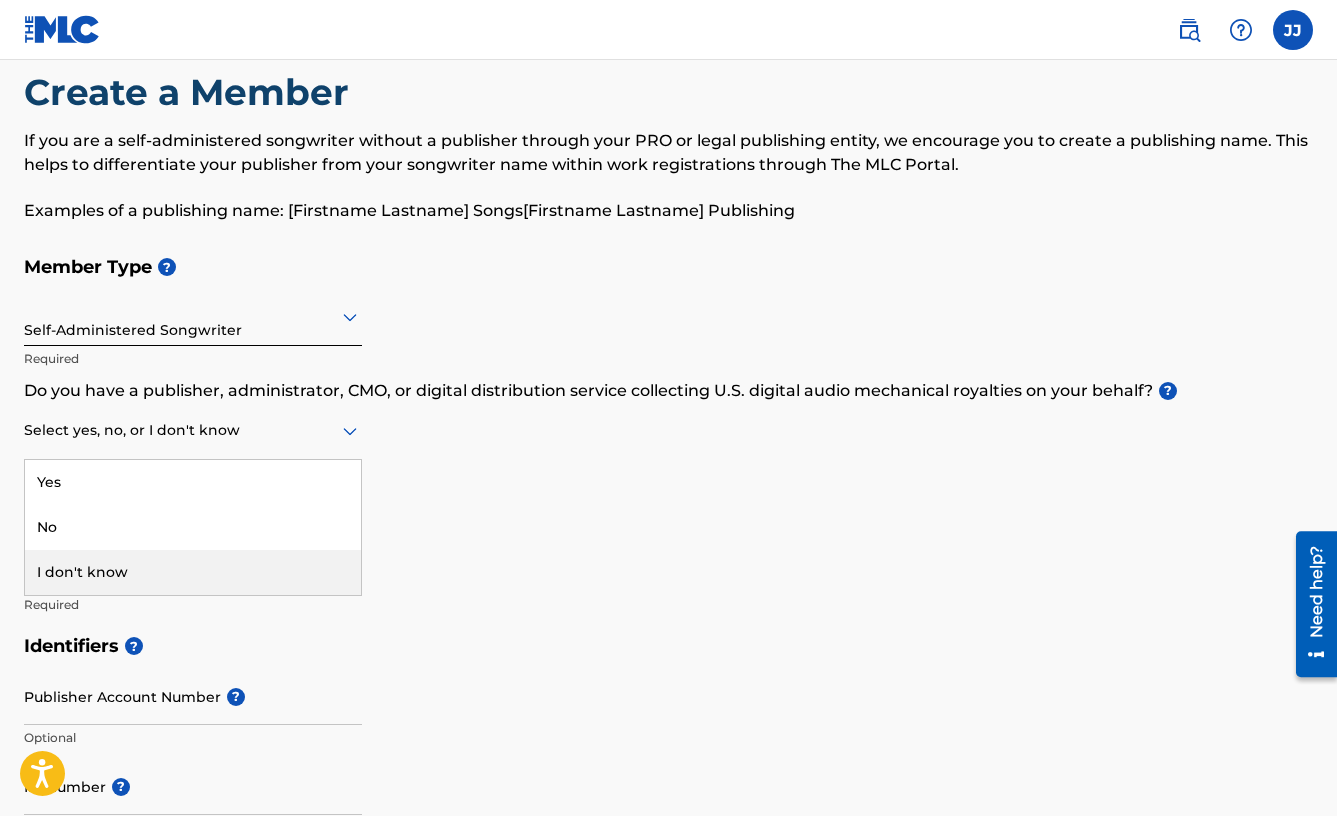 click on "I don't know" at bounding box center (193, 572) 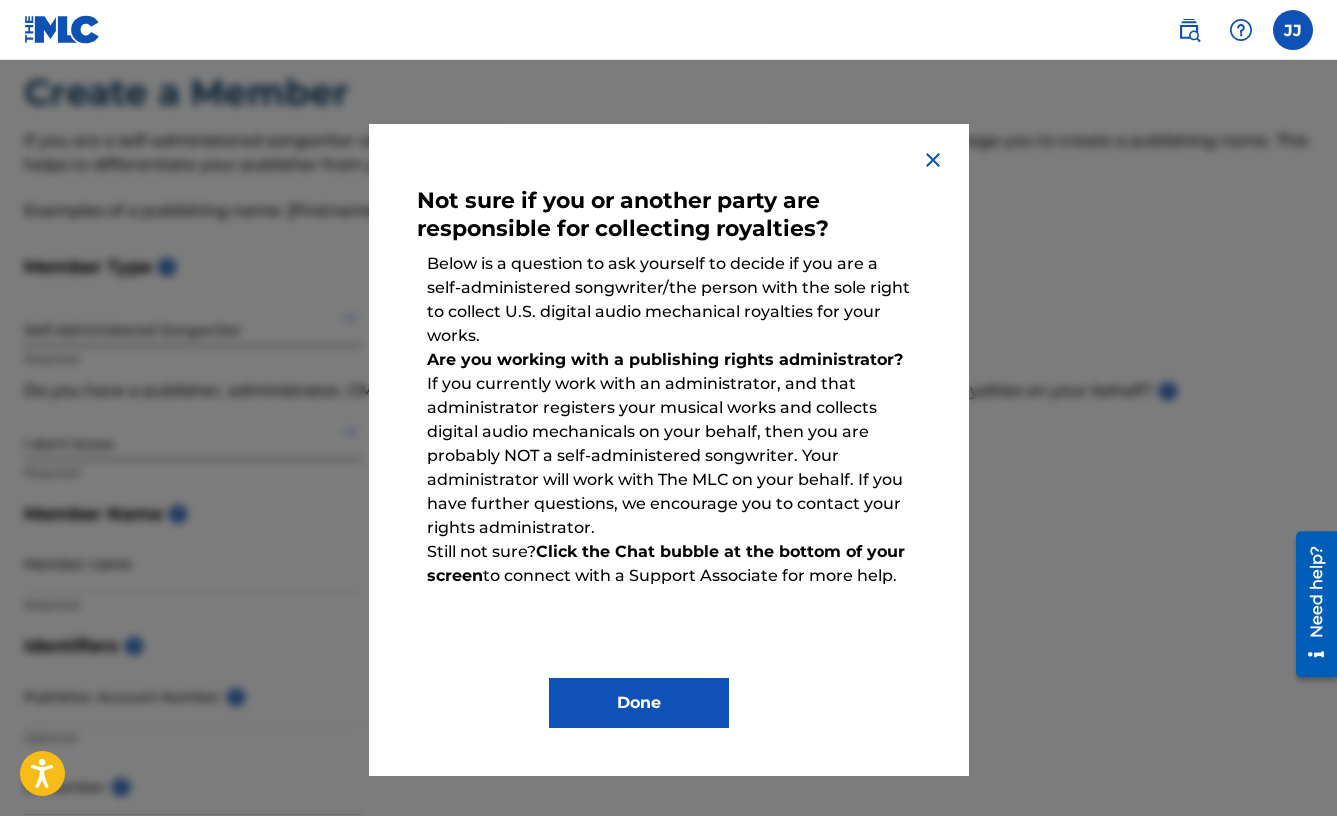 click at bounding box center (933, 160) 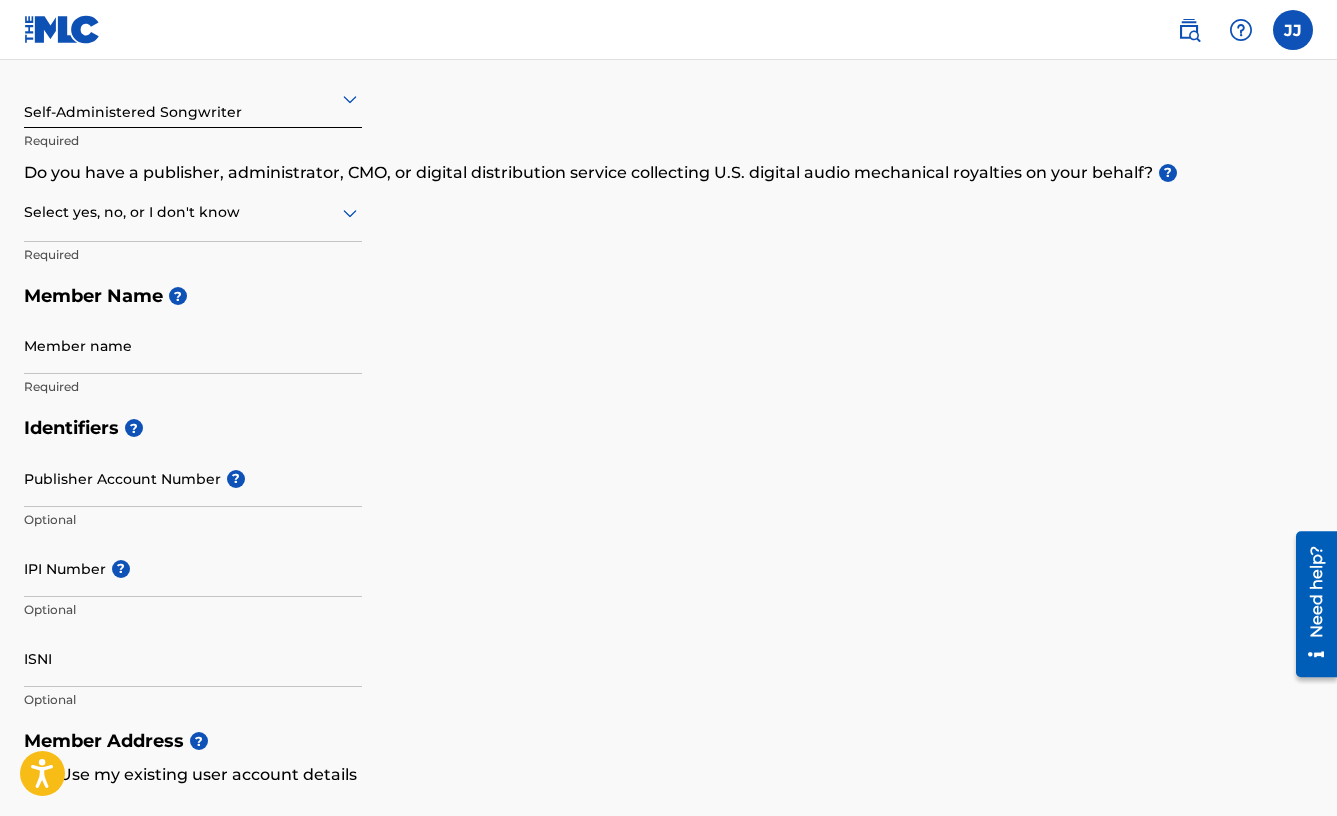 scroll, scrollTop: 281, scrollLeft: 0, axis: vertical 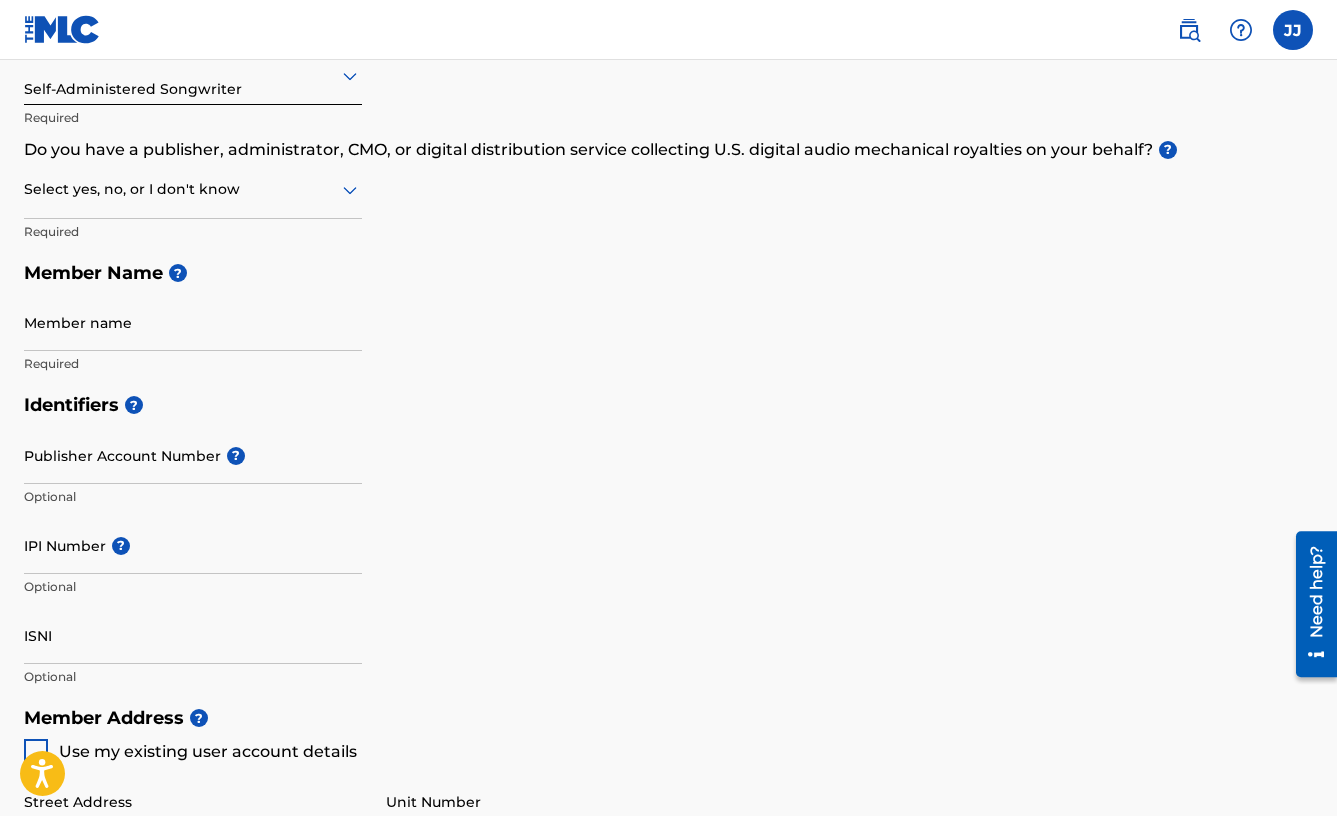 click on "IPI Number ?" at bounding box center [193, 545] 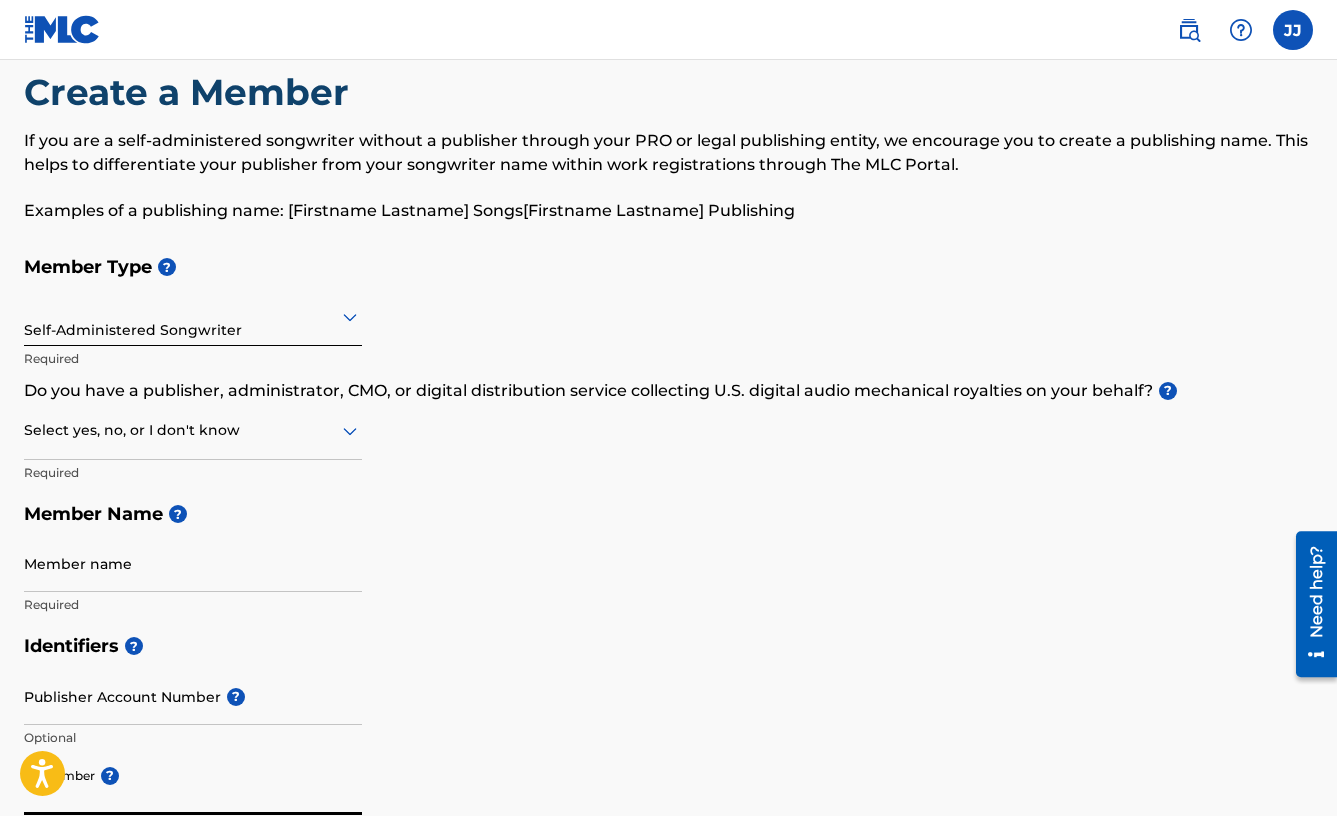 scroll, scrollTop: 0, scrollLeft: 0, axis: both 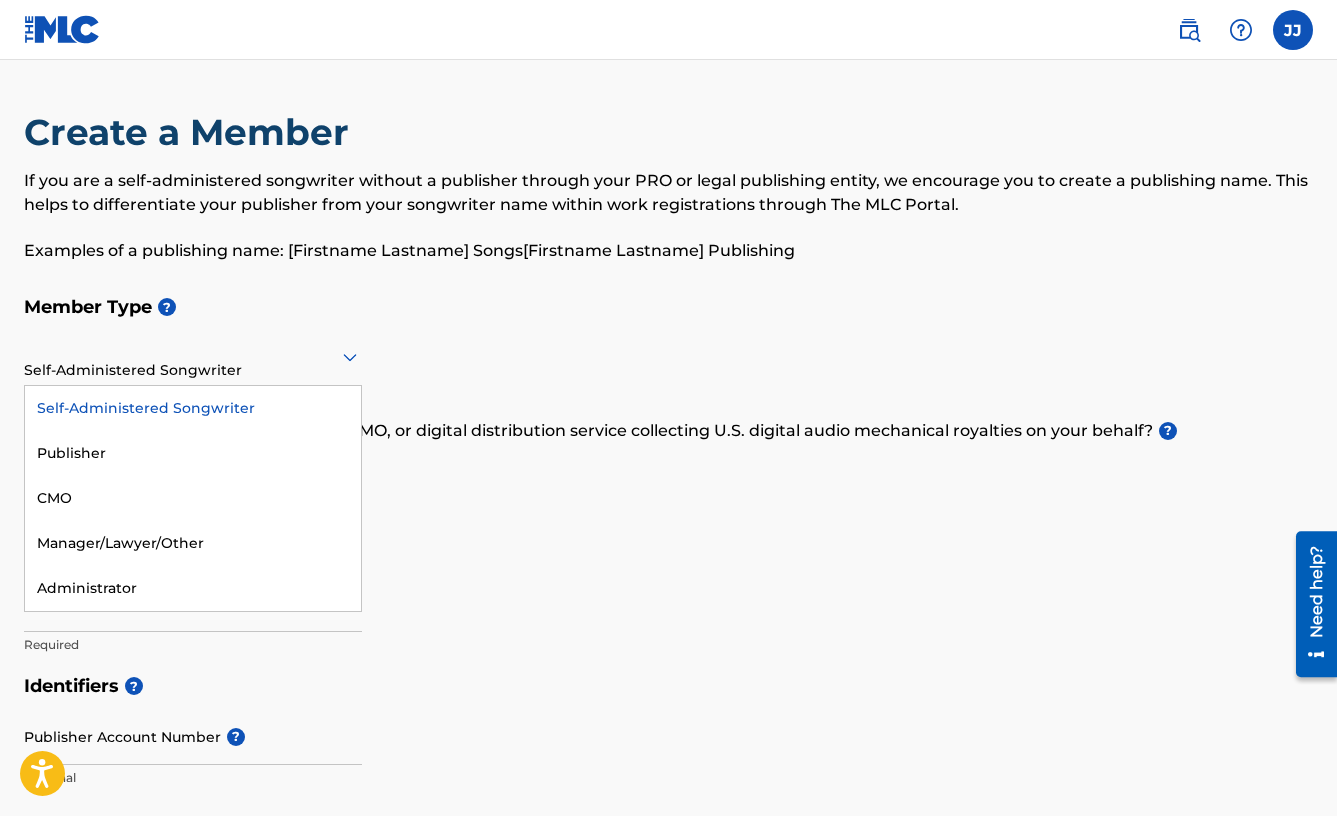 click at bounding box center (193, 356) 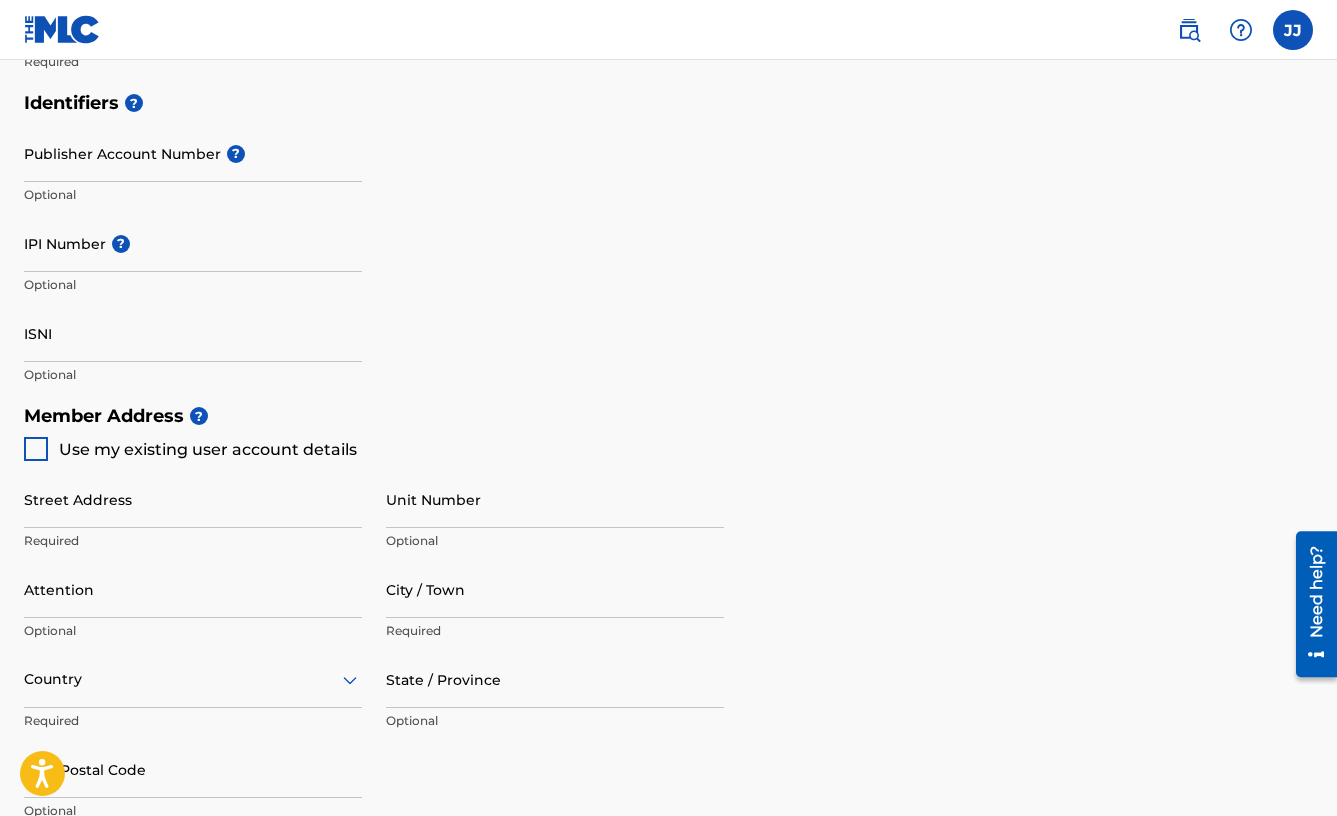 scroll, scrollTop: 0, scrollLeft: 0, axis: both 